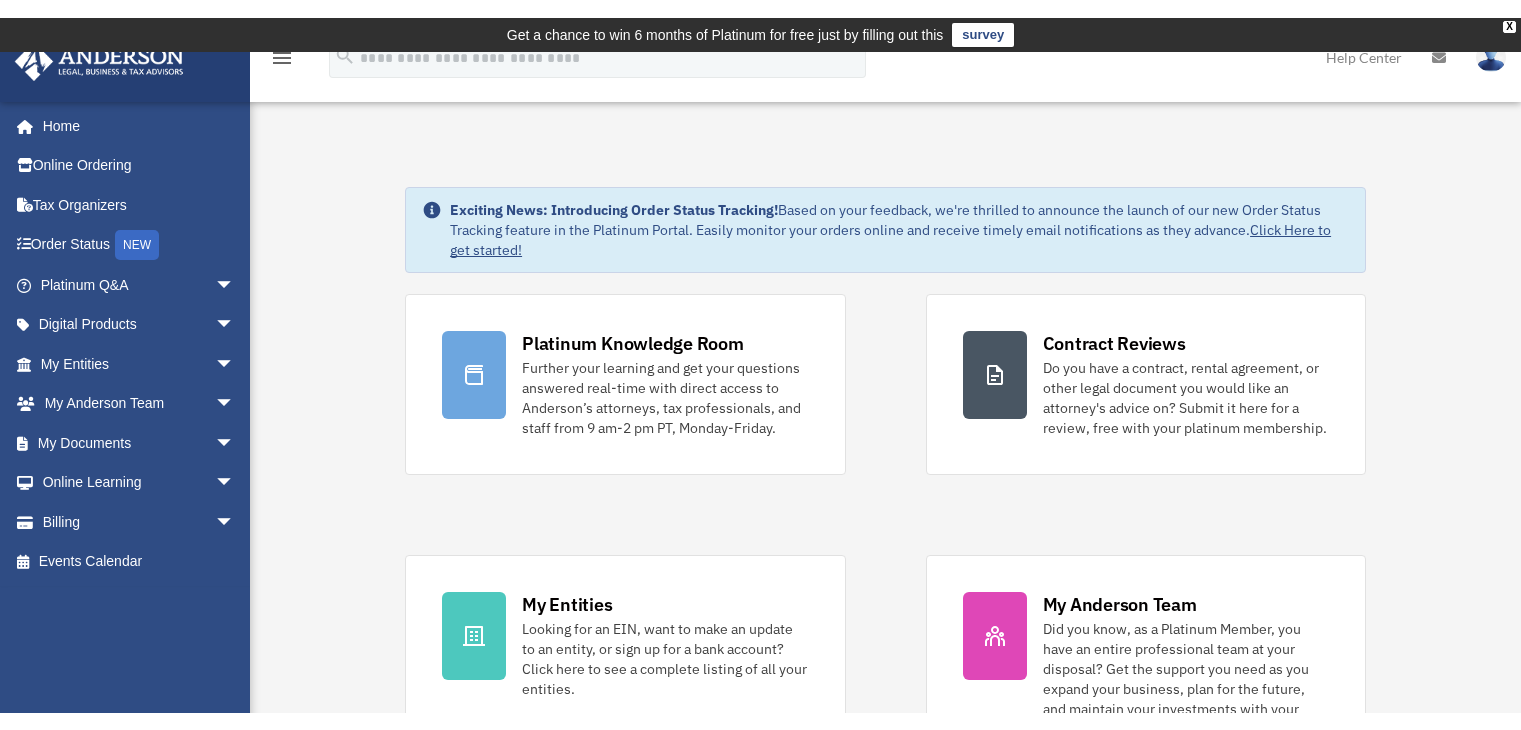 scroll, scrollTop: 0, scrollLeft: 0, axis: both 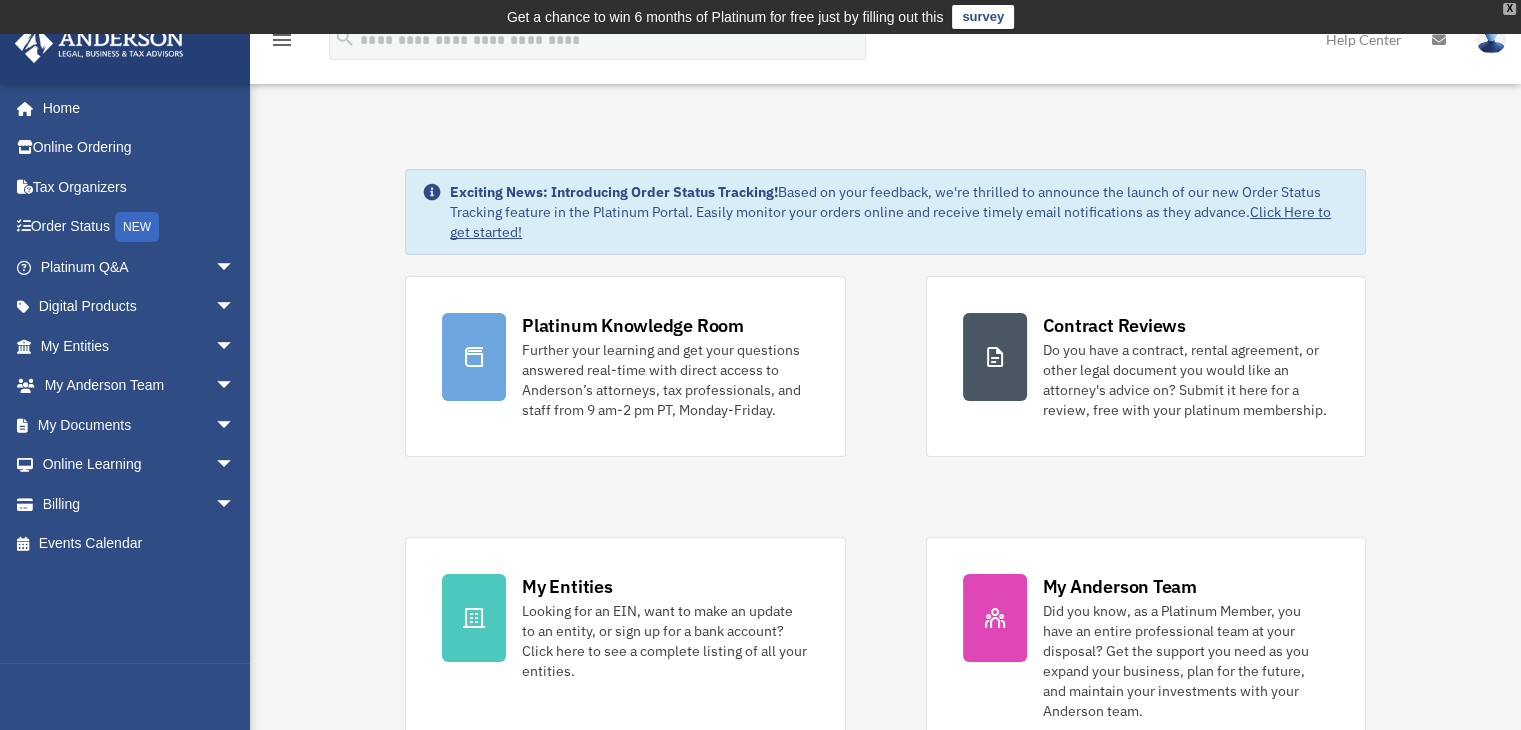 click on "X" at bounding box center (1509, 9) 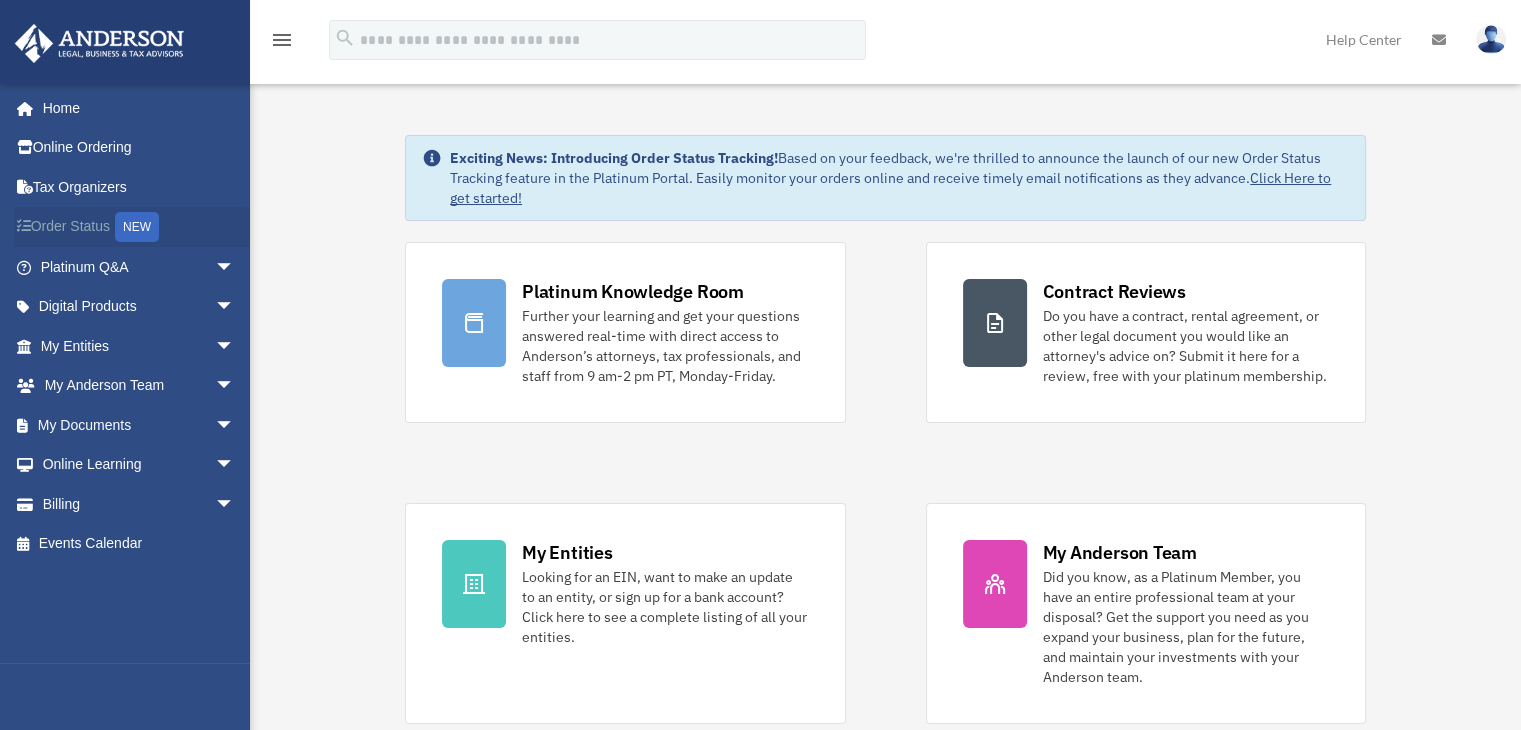 click on "NEW" at bounding box center [137, 227] 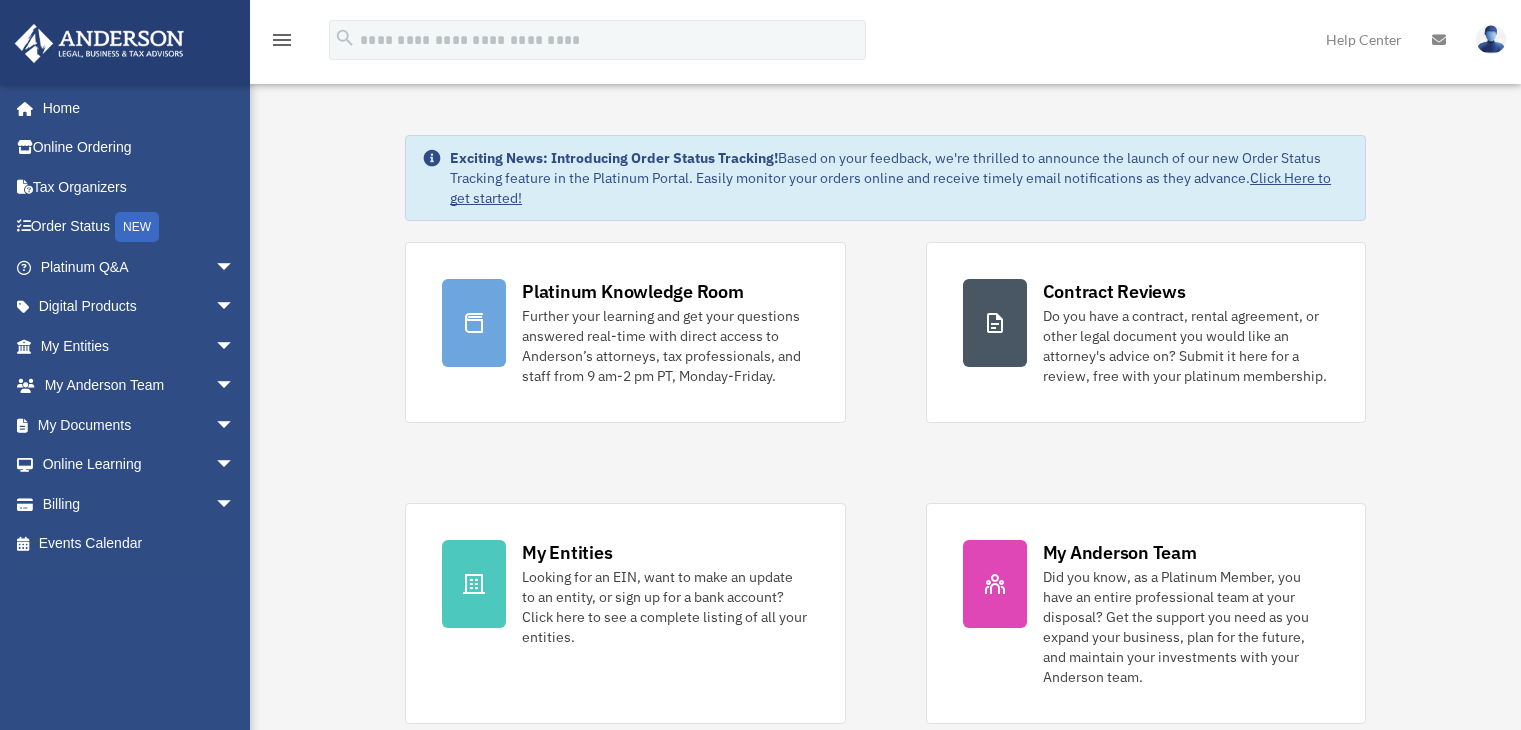 scroll, scrollTop: 0, scrollLeft: 0, axis: both 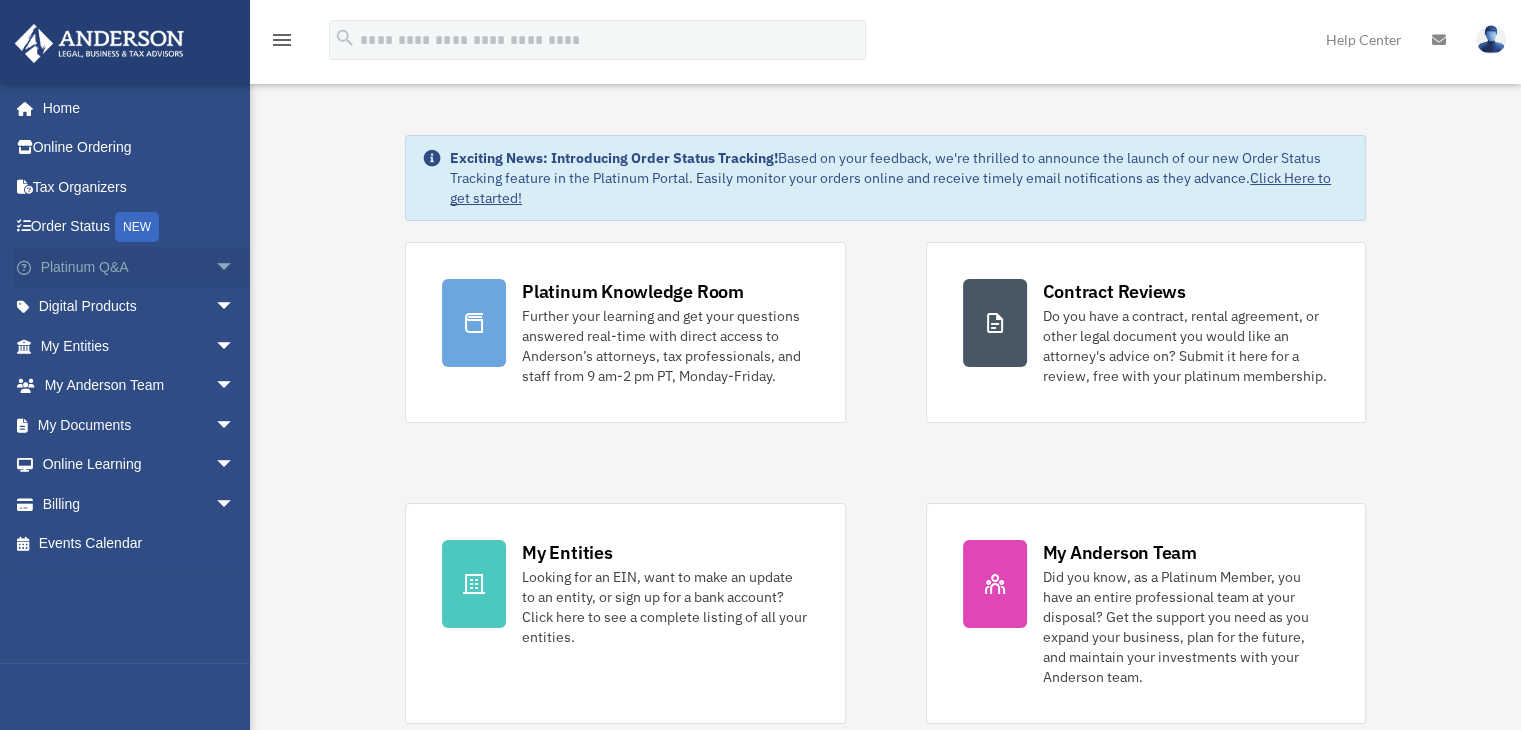 click on "arrow_drop_down" at bounding box center (235, 267) 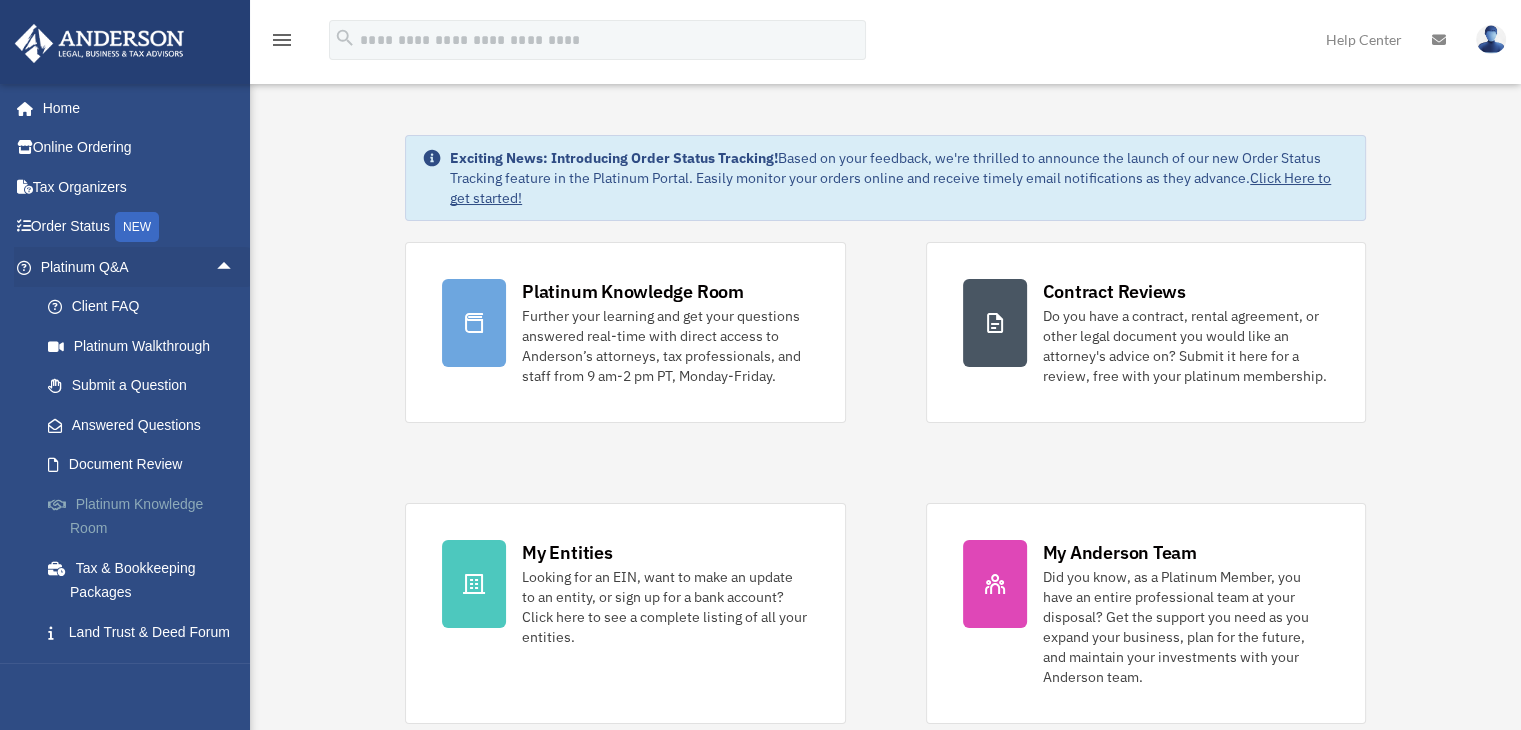 click on "Platinum Knowledge Room" at bounding box center [146, 516] 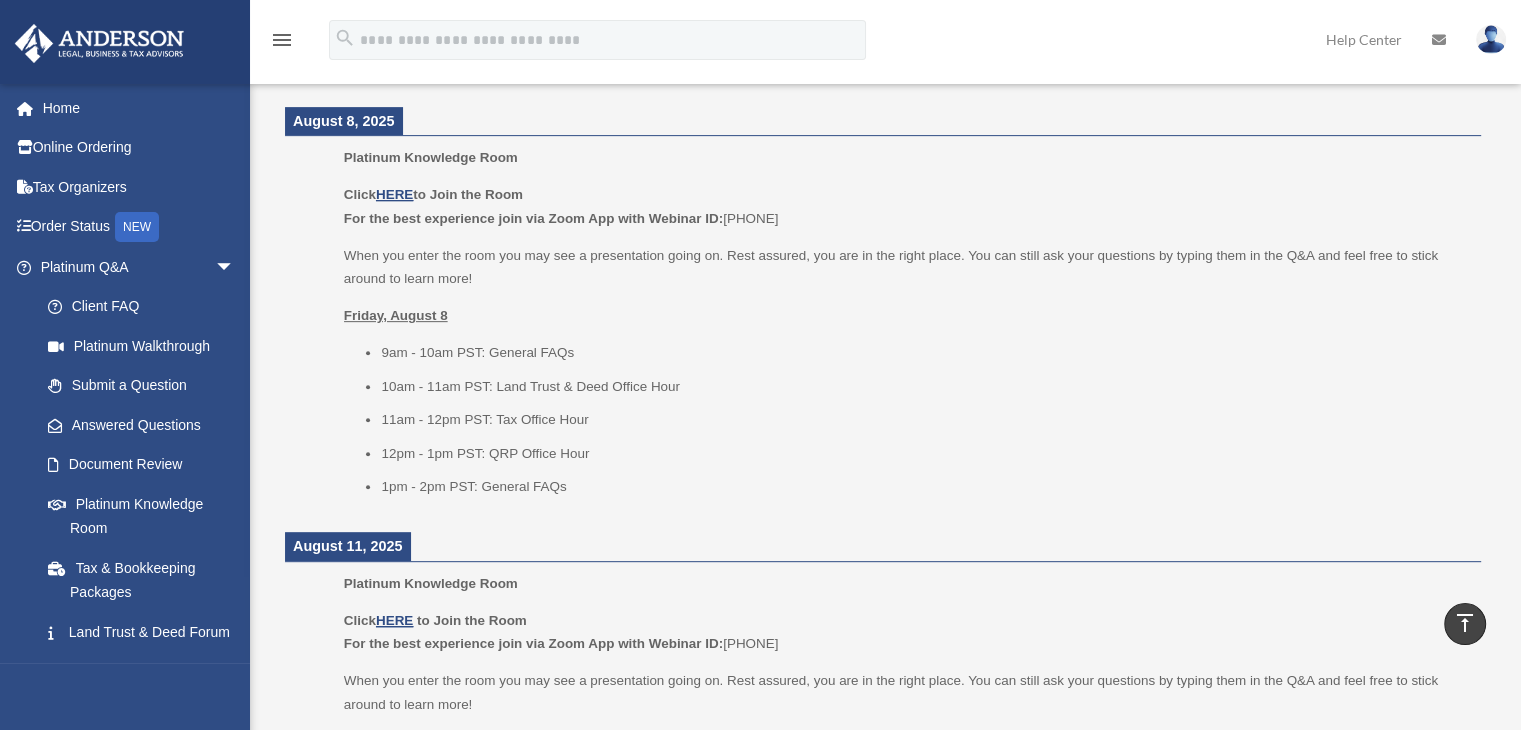 scroll, scrollTop: 800, scrollLeft: 0, axis: vertical 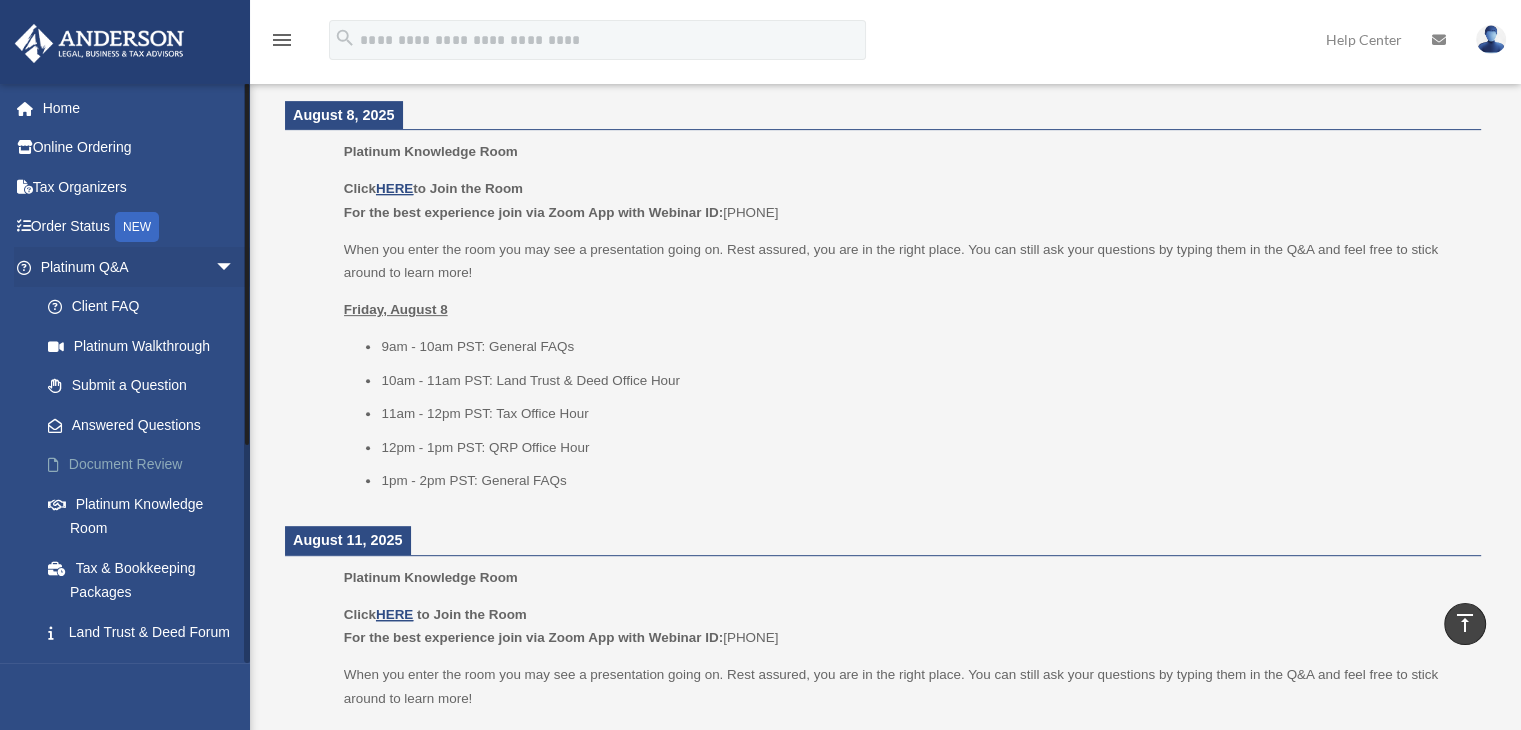 click on "Document Review" at bounding box center [146, 465] 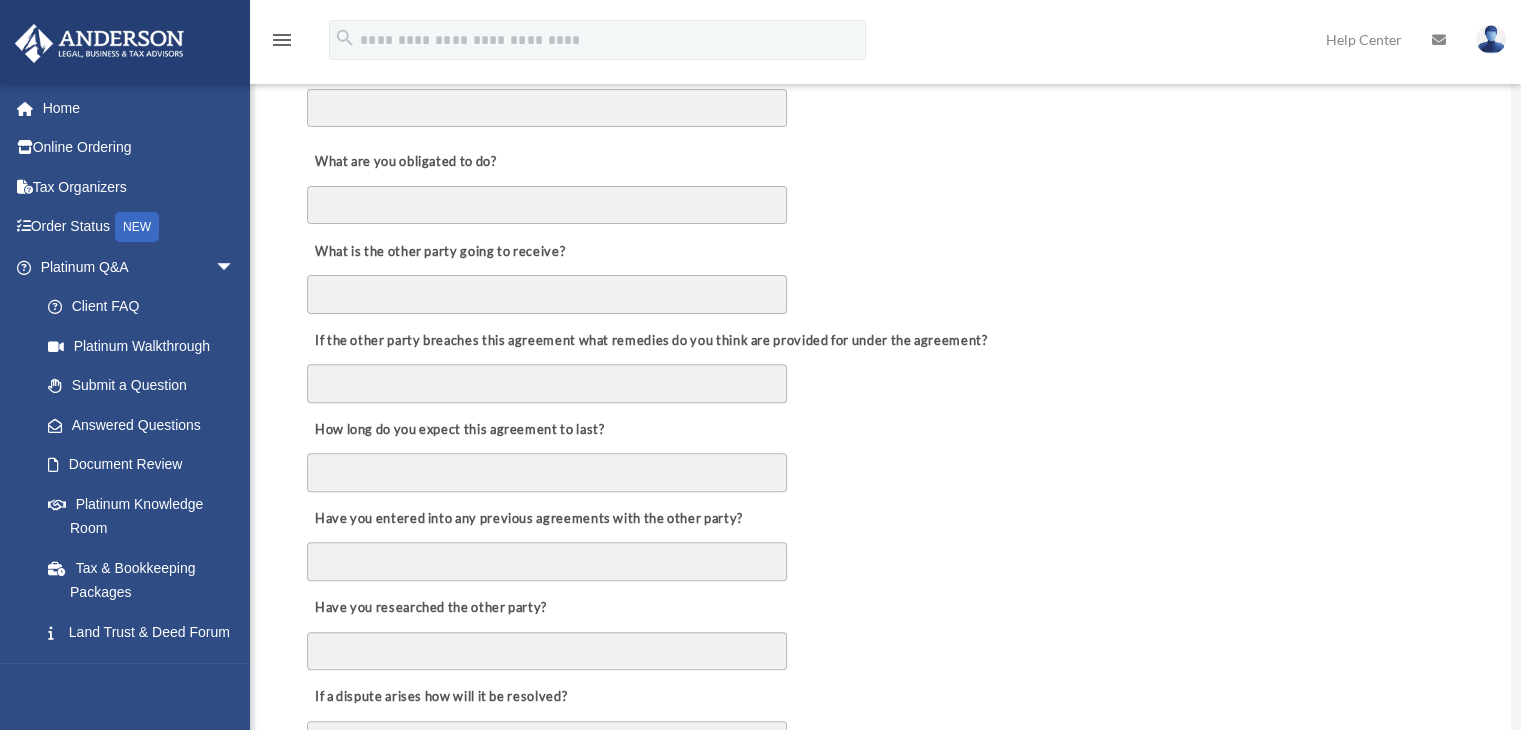 scroll, scrollTop: 200, scrollLeft: 0, axis: vertical 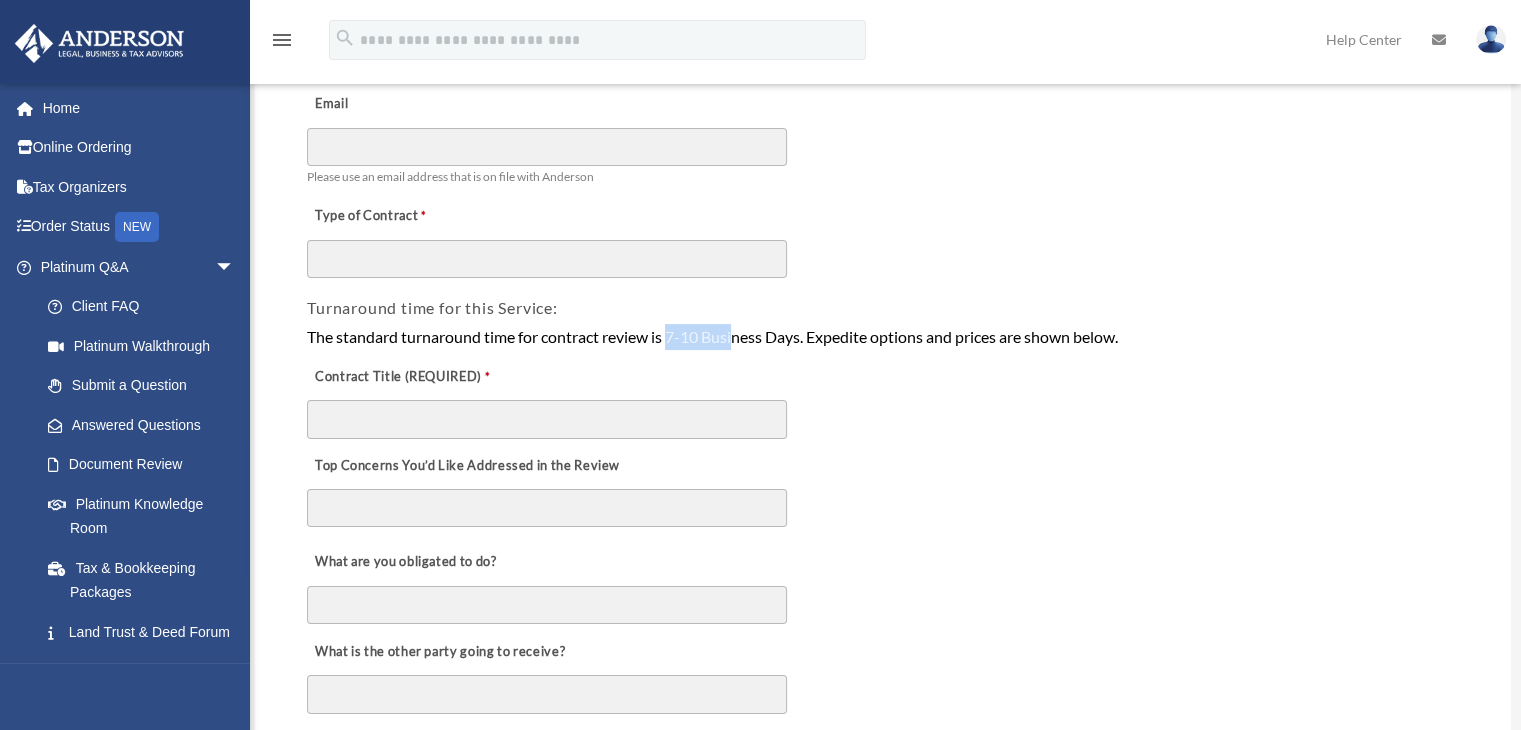 drag, startPoint x: 674, startPoint y: 329, endPoint x: 742, endPoint y: 329, distance: 68 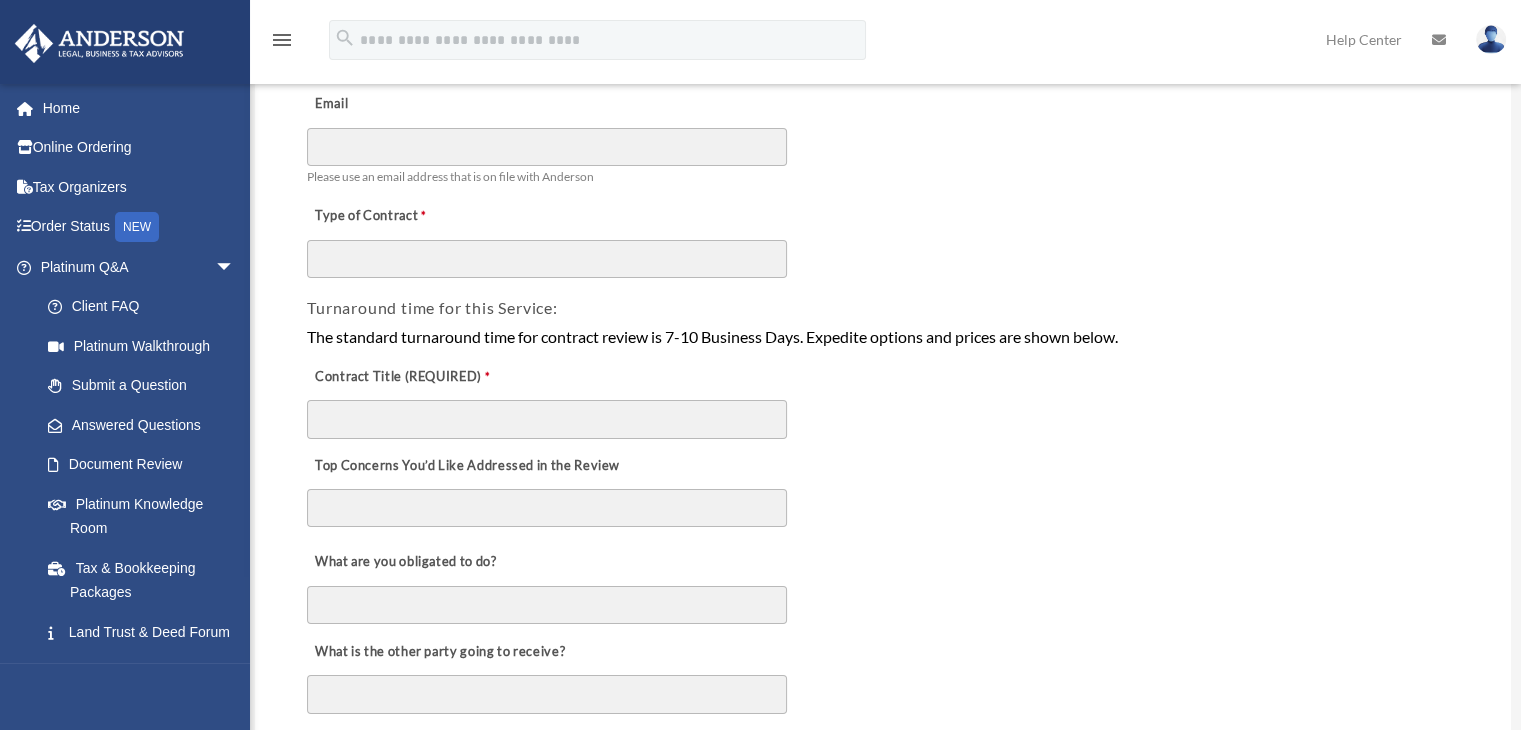 click on "Contract Title (REQUIRED)" at bounding box center [883, 395] 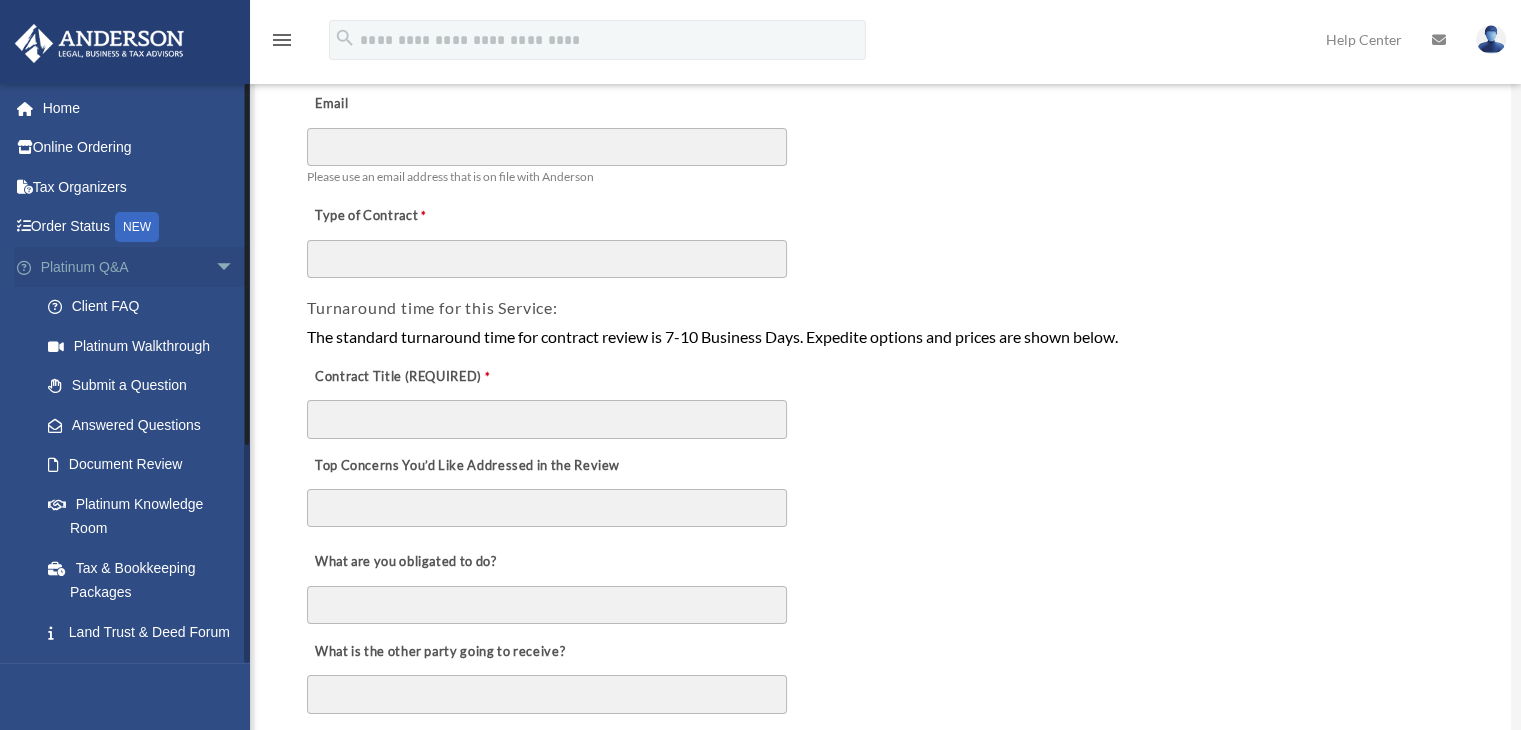 click on "arrow_drop_down" at bounding box center (235, 267) 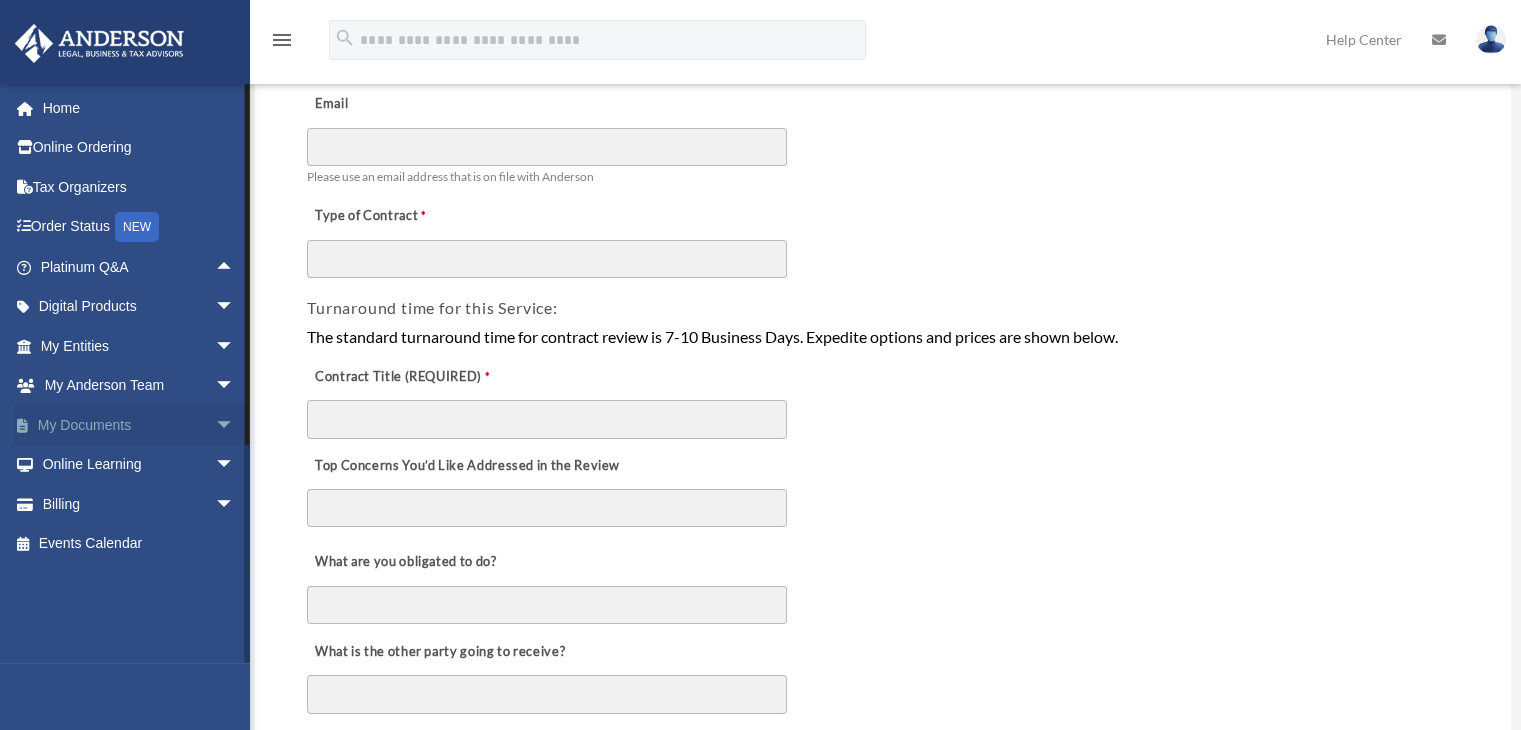 click on "arrow_drop_down" at bounding box center (235, 425) 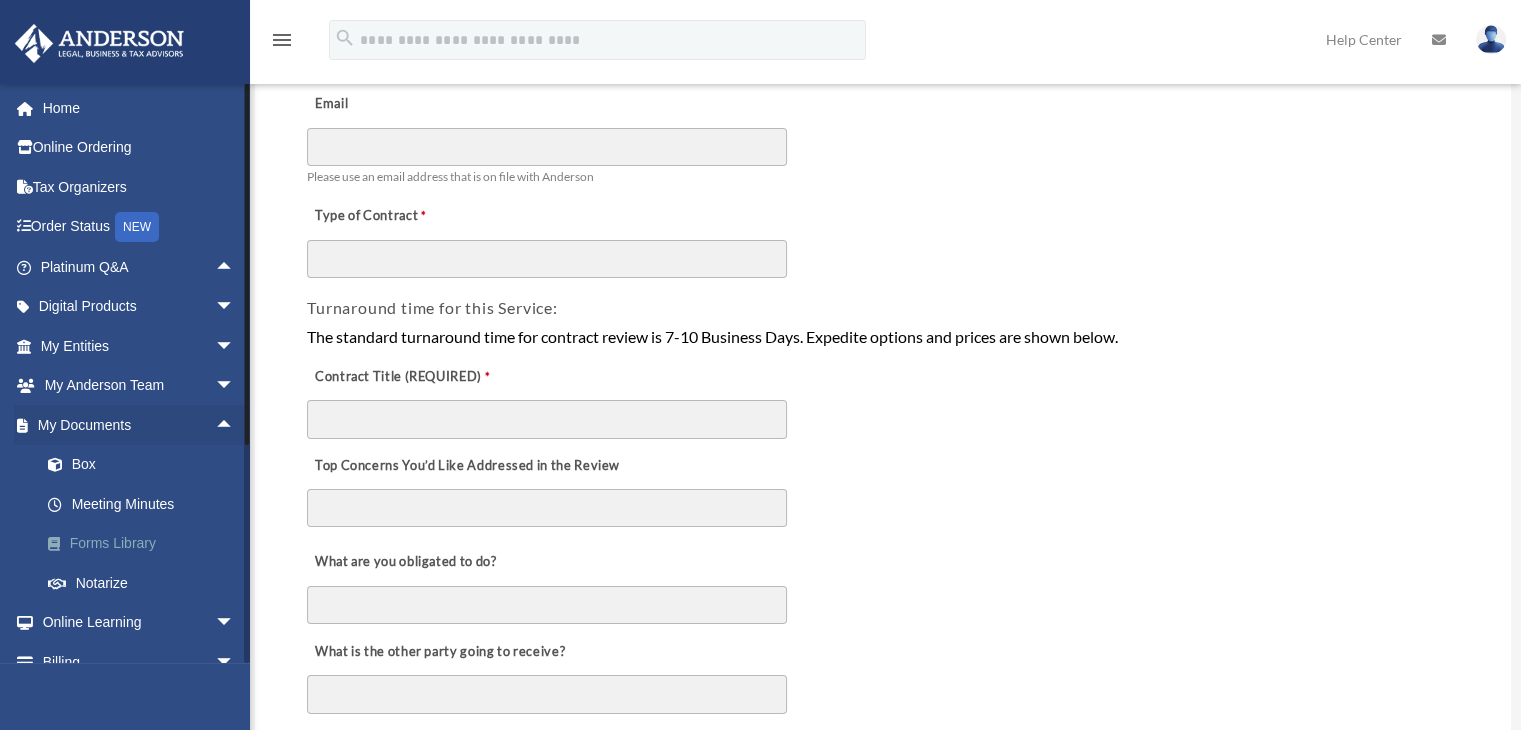click on "Forms Library" at bounding box center [146, 544] 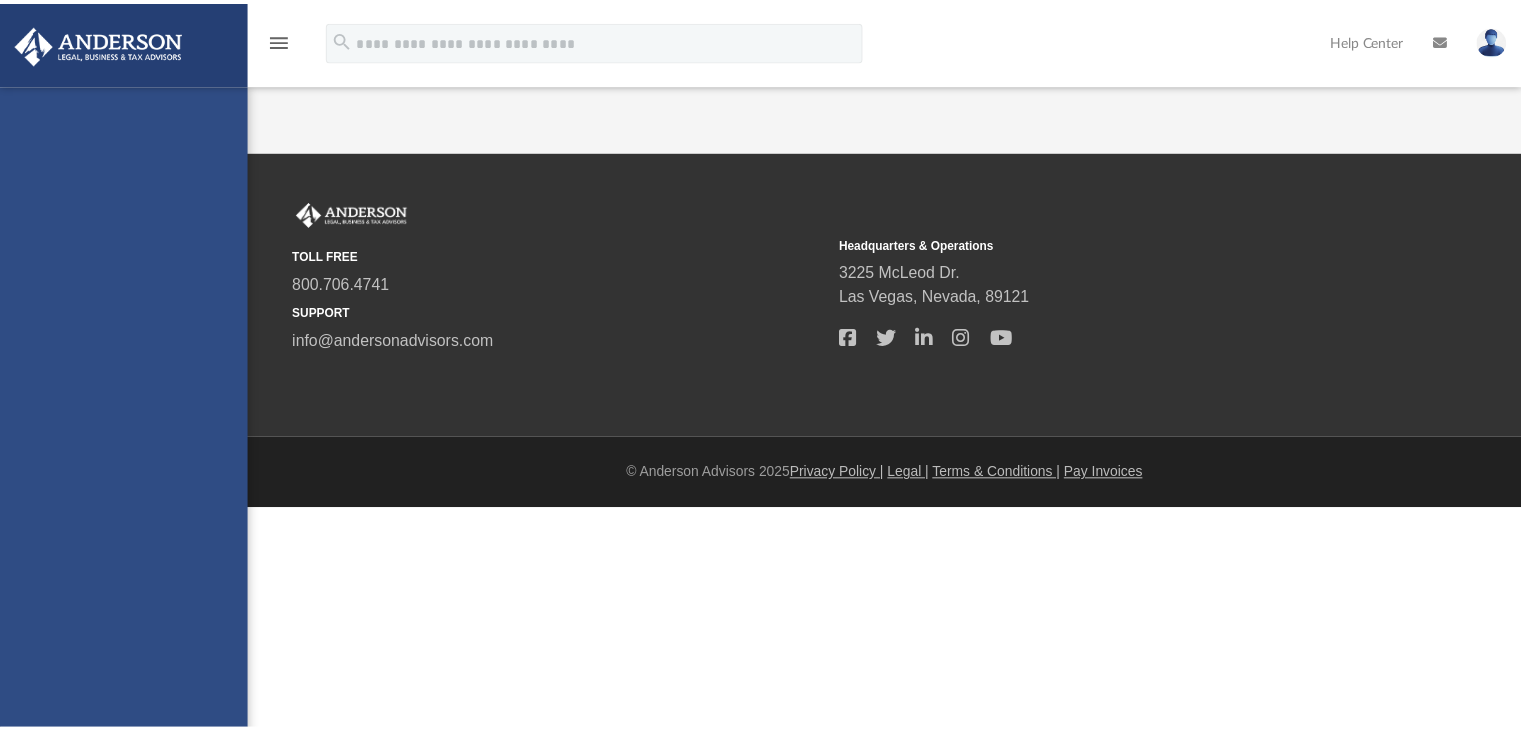 scroll, scrollTop: 0, scrollLeft: 0, axis: both 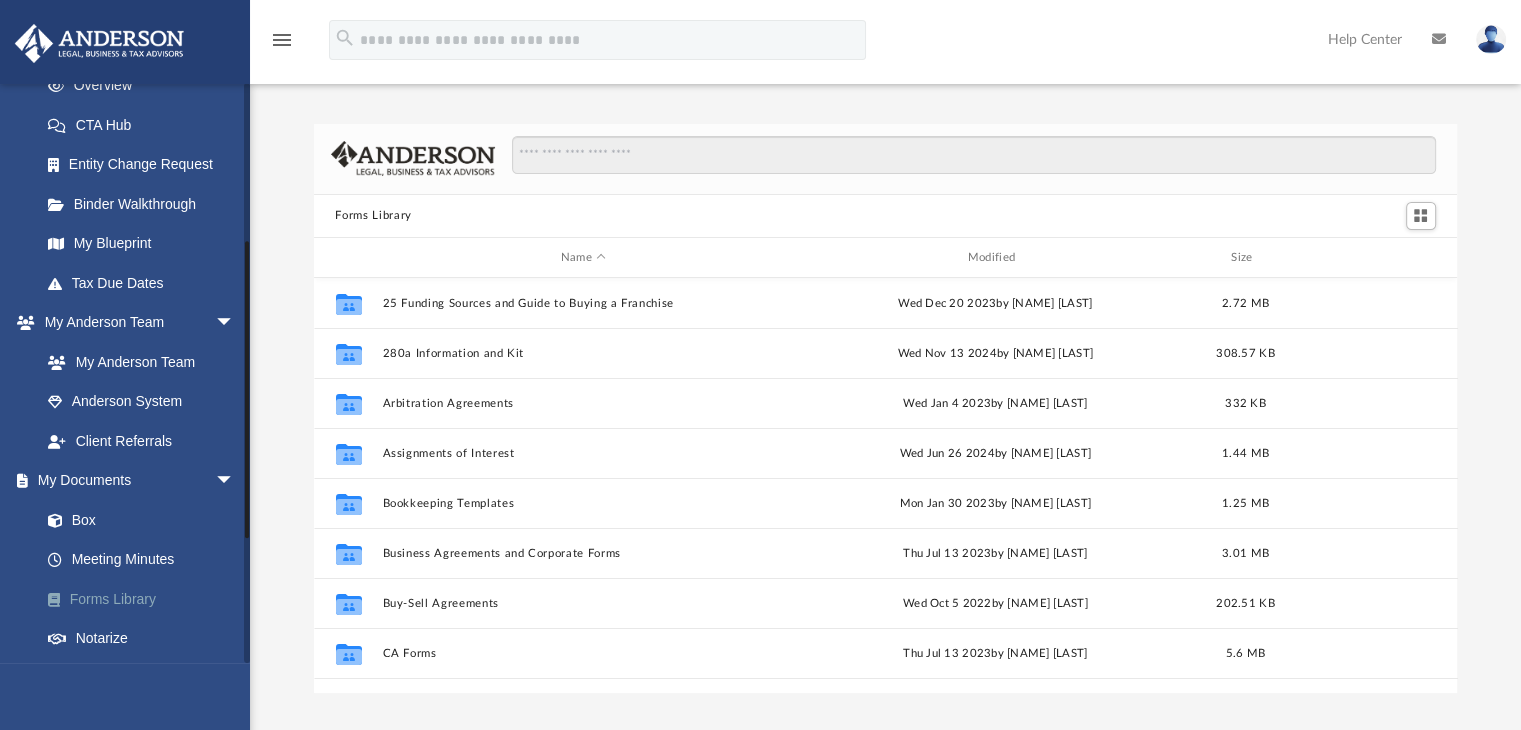 click on "Forms Library" at bounding box center (146, 599) 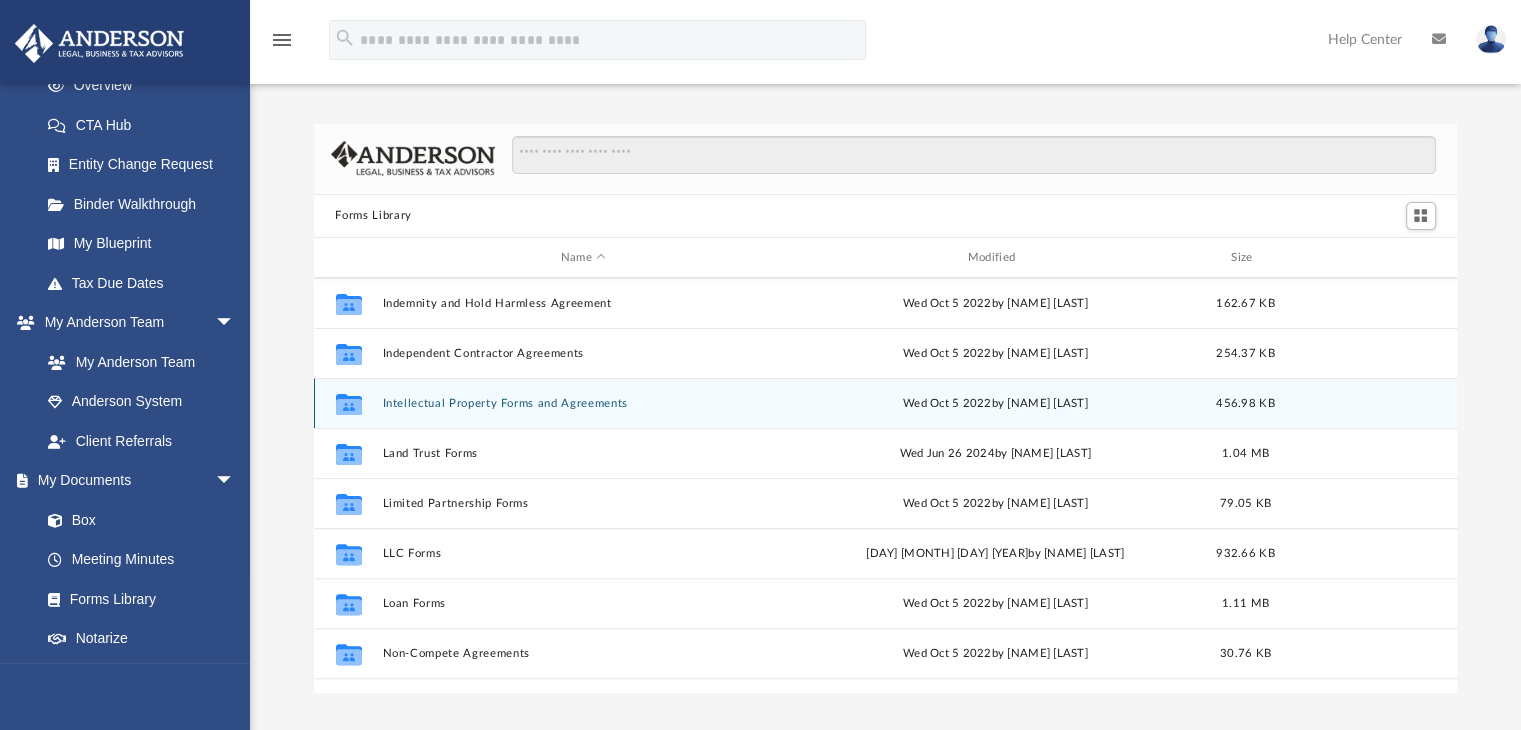 scroll, scrollTop: 1085, scrollLeft: 0, axis: vertical 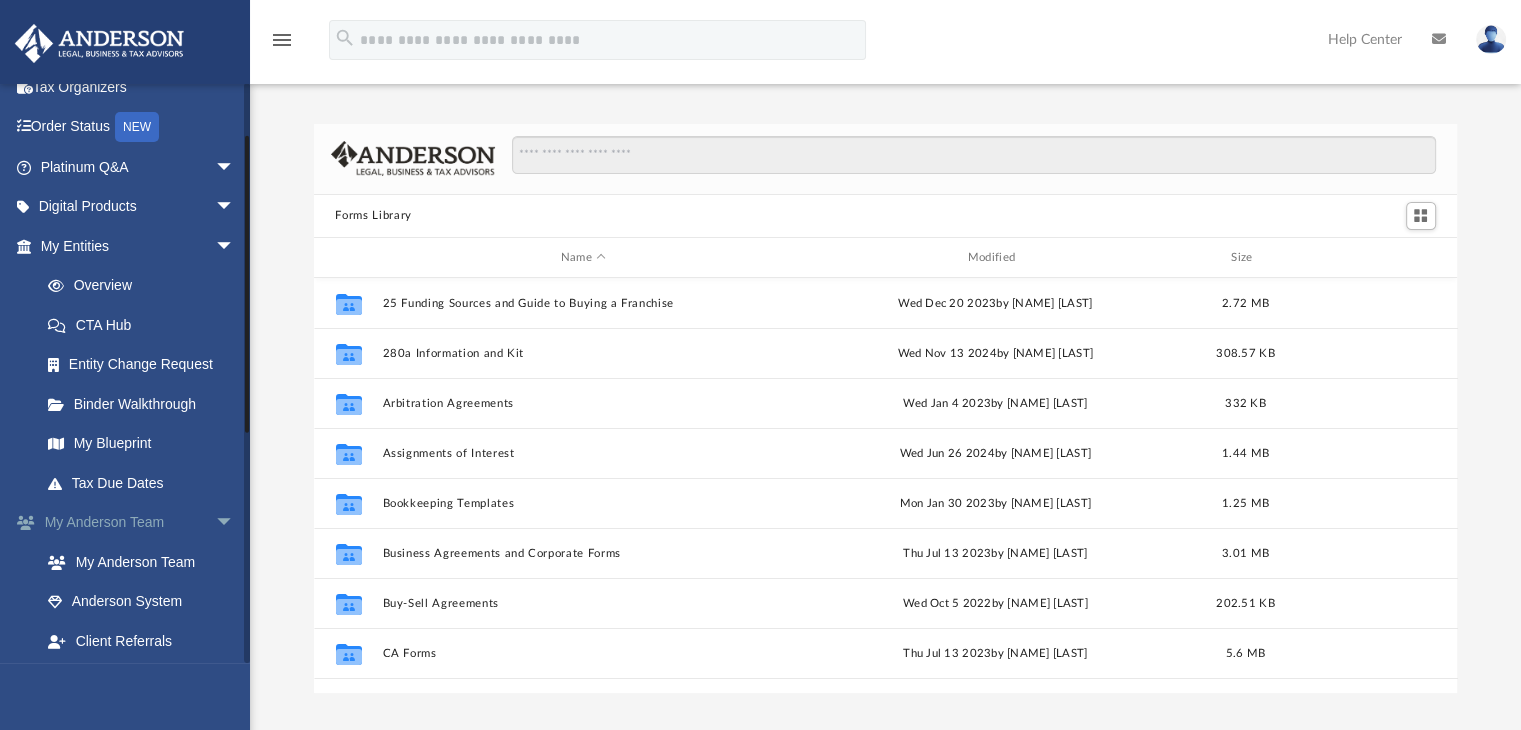 click on "arrow_drop_down" at bounding box center [235, 523] 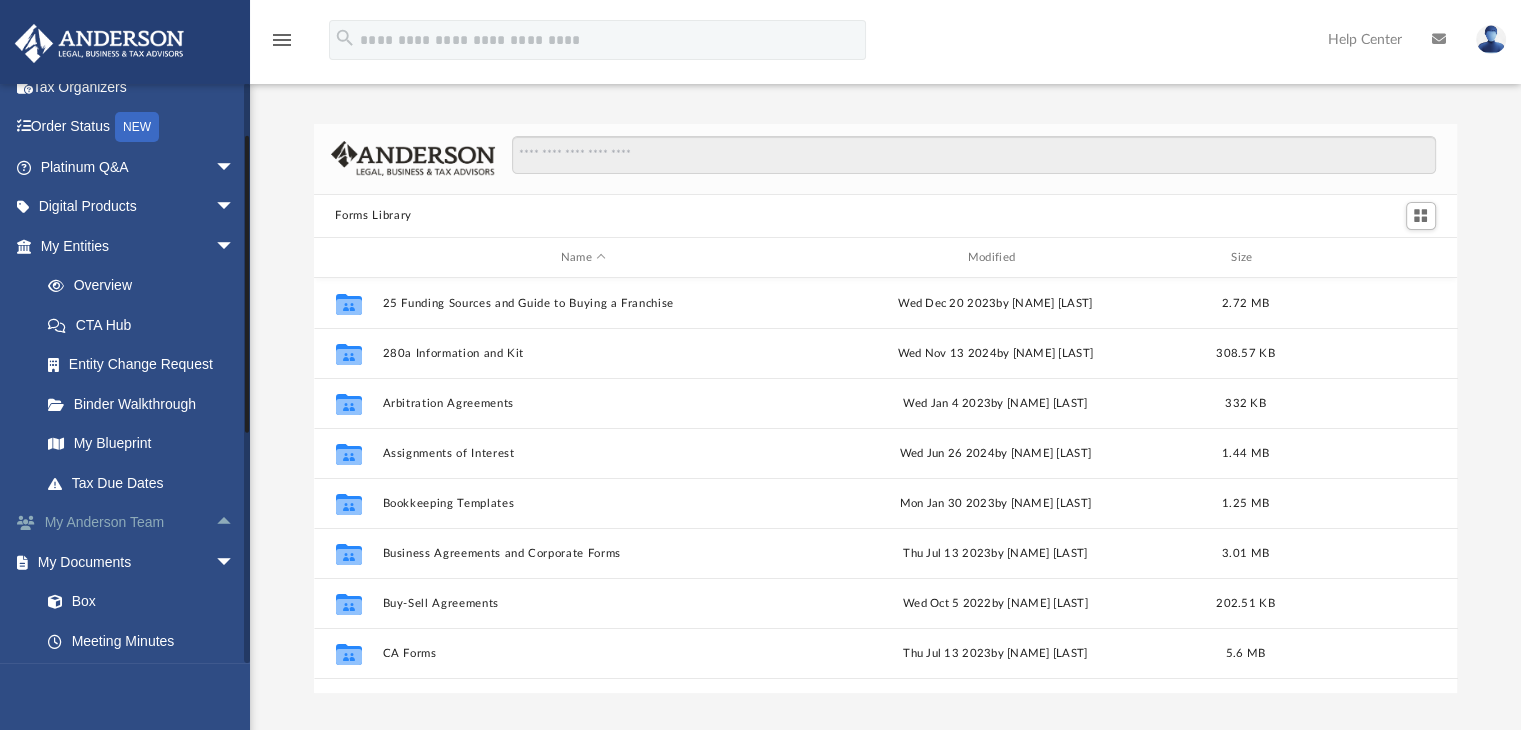 click on "arrow_drop_up" at bounding box center (235, 523) 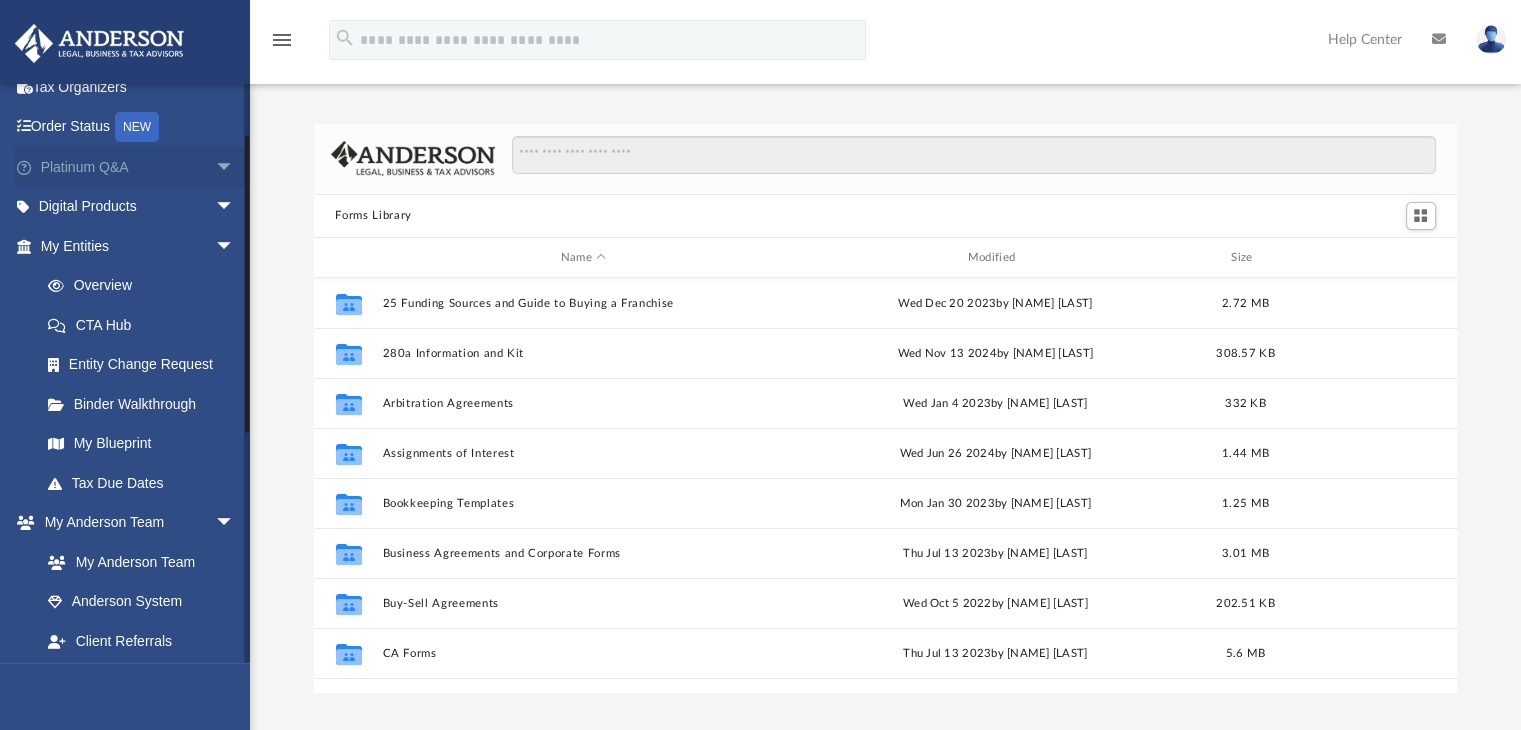 click on "arrow_drop_down" at bounding box center [235, 167] 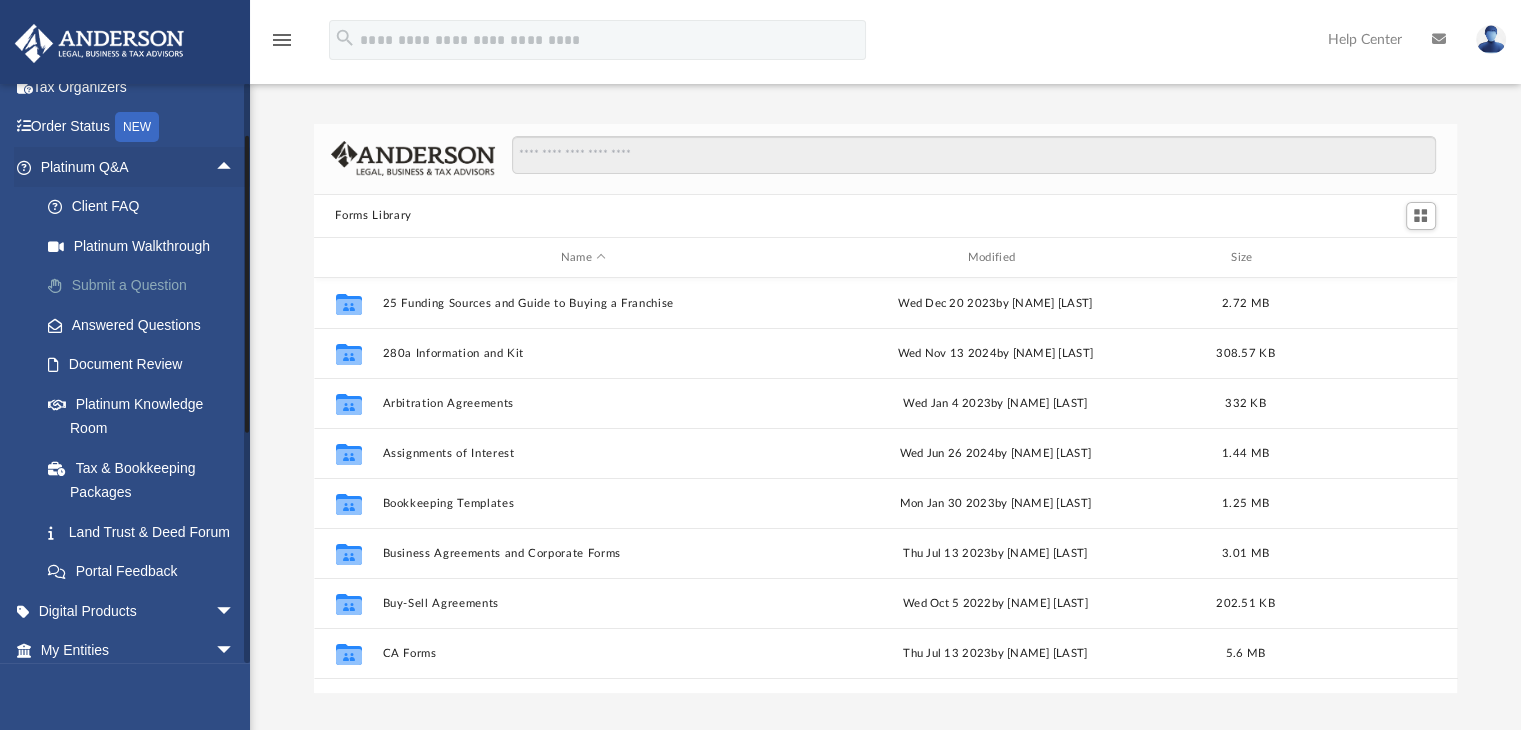 click on "Submit a Question" at bounding box center [146, 286] 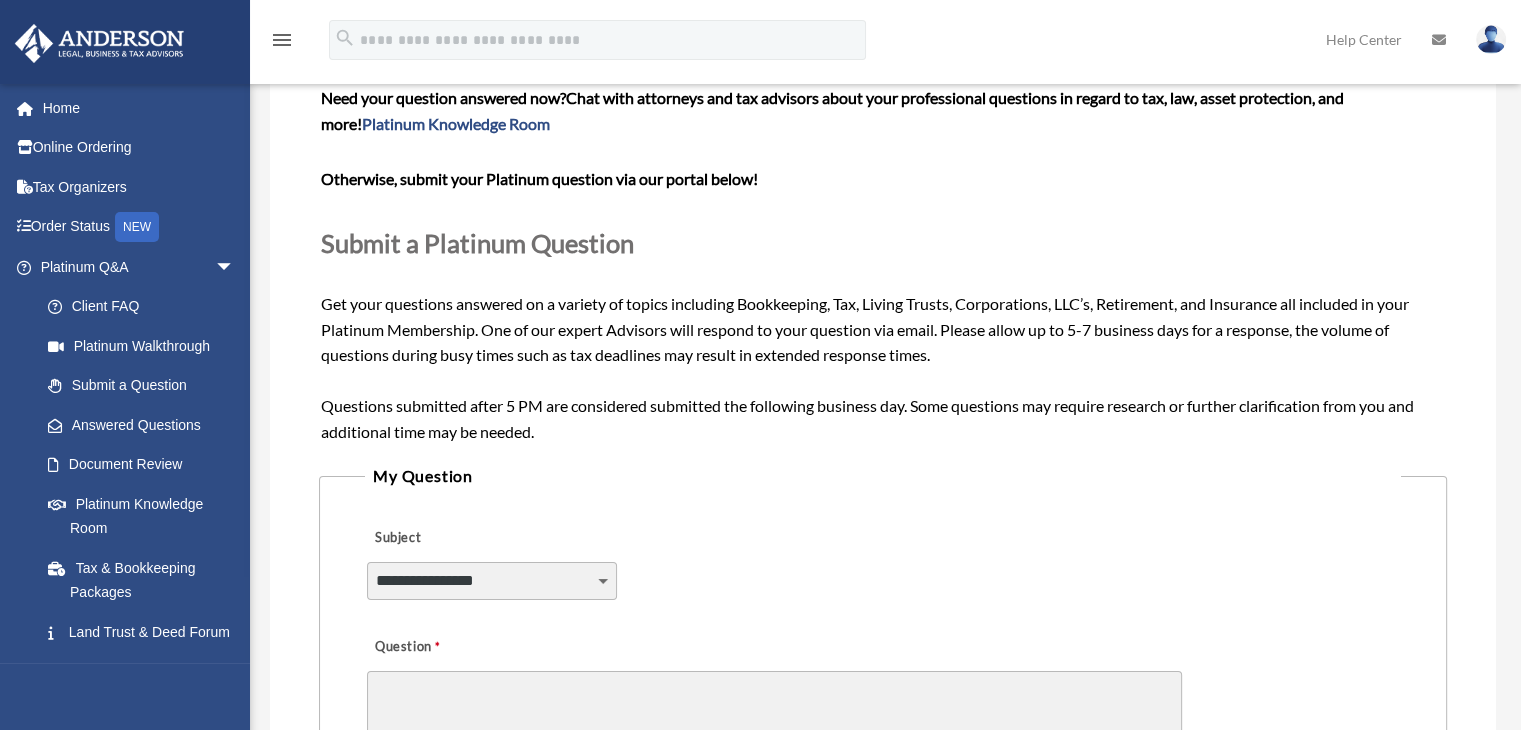 scroll, scrollTop: 300, scrollLeft: 0, axis: vertical 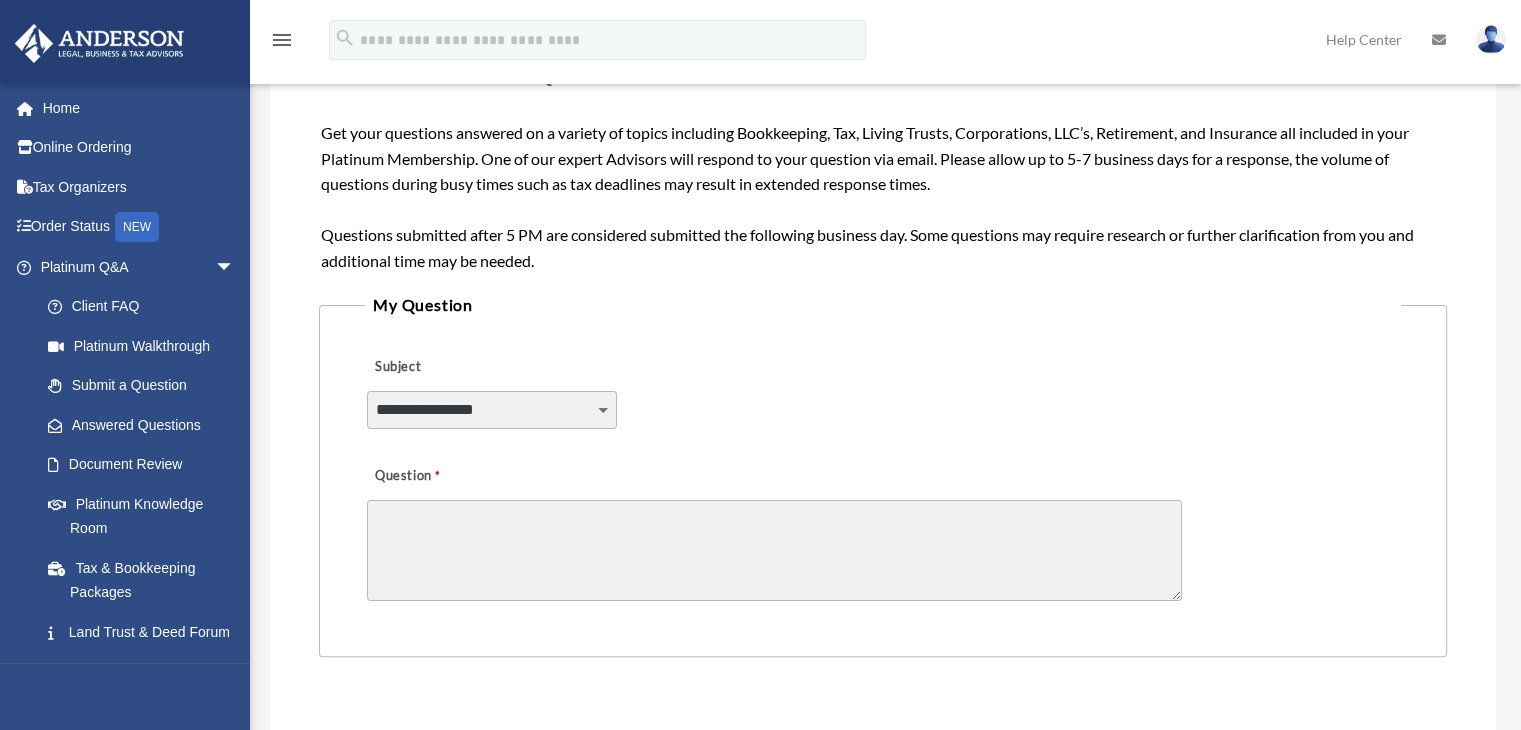 click on "Question" at bounding box center (774, 550) 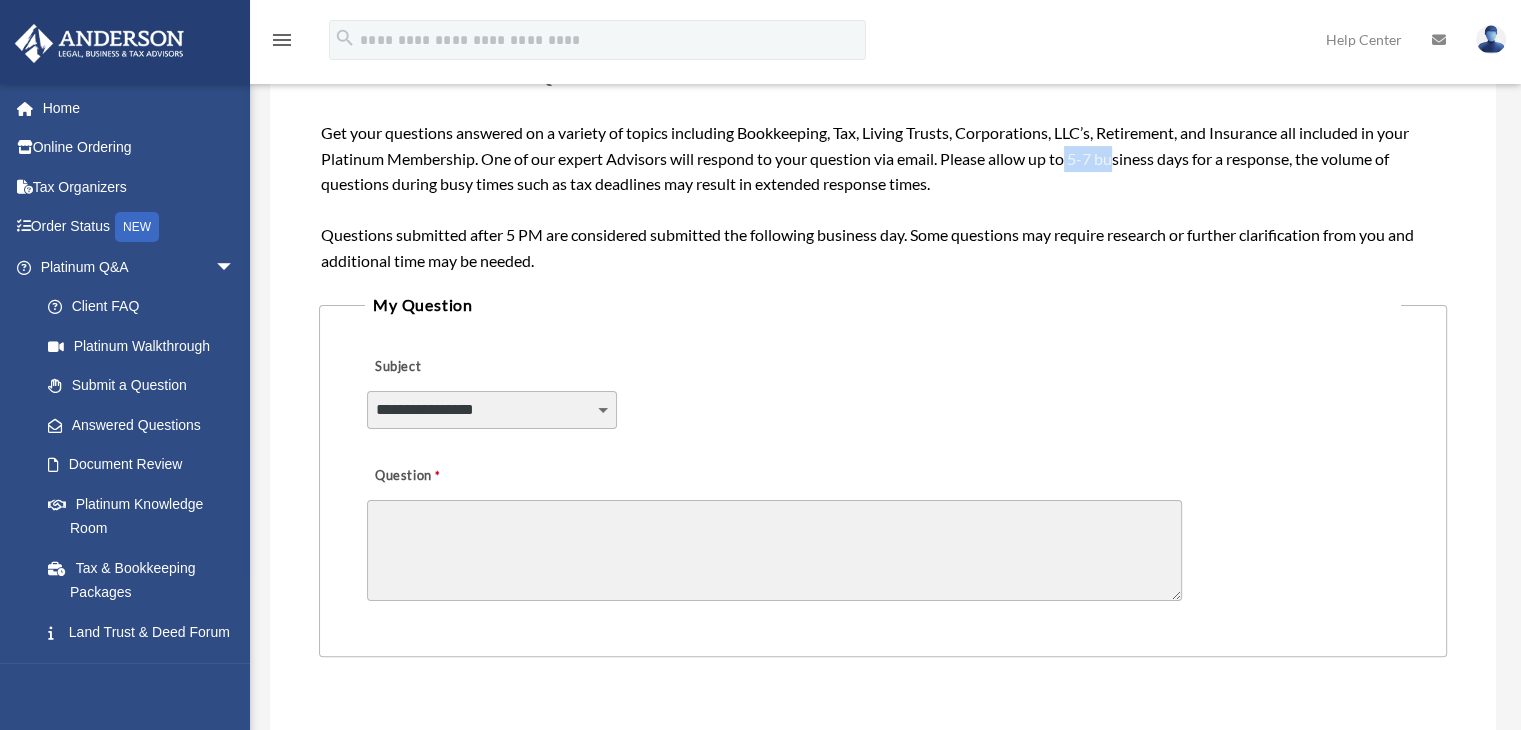 drag, startPoint x: 1069, startPoint y: 153, endPoint x: 1120, endPoint y: 154, distance: 51.009804 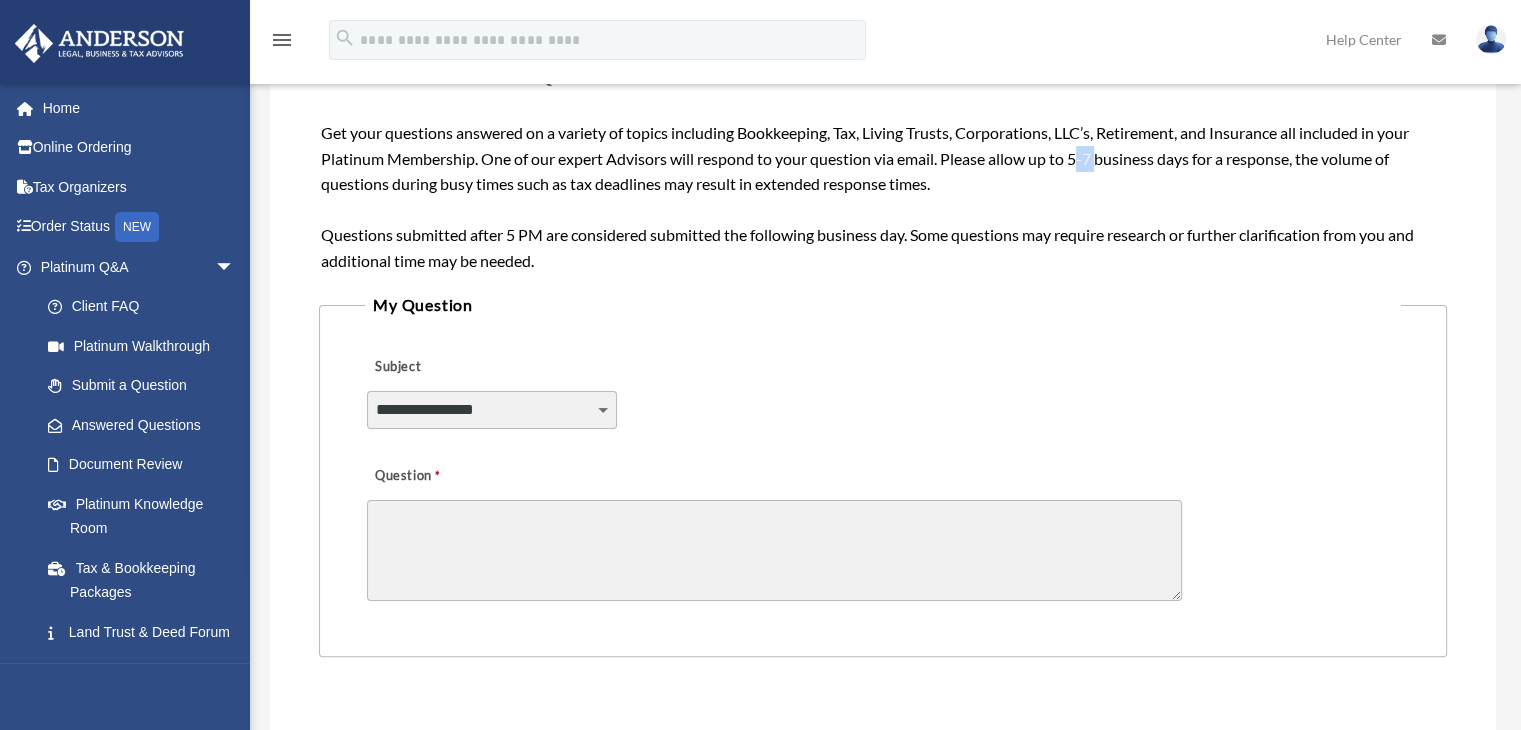 drag, startPoint x: 1100, startPoint y: 153, endPoint x: 1029, endPoint y: 162, distance: 71.568146 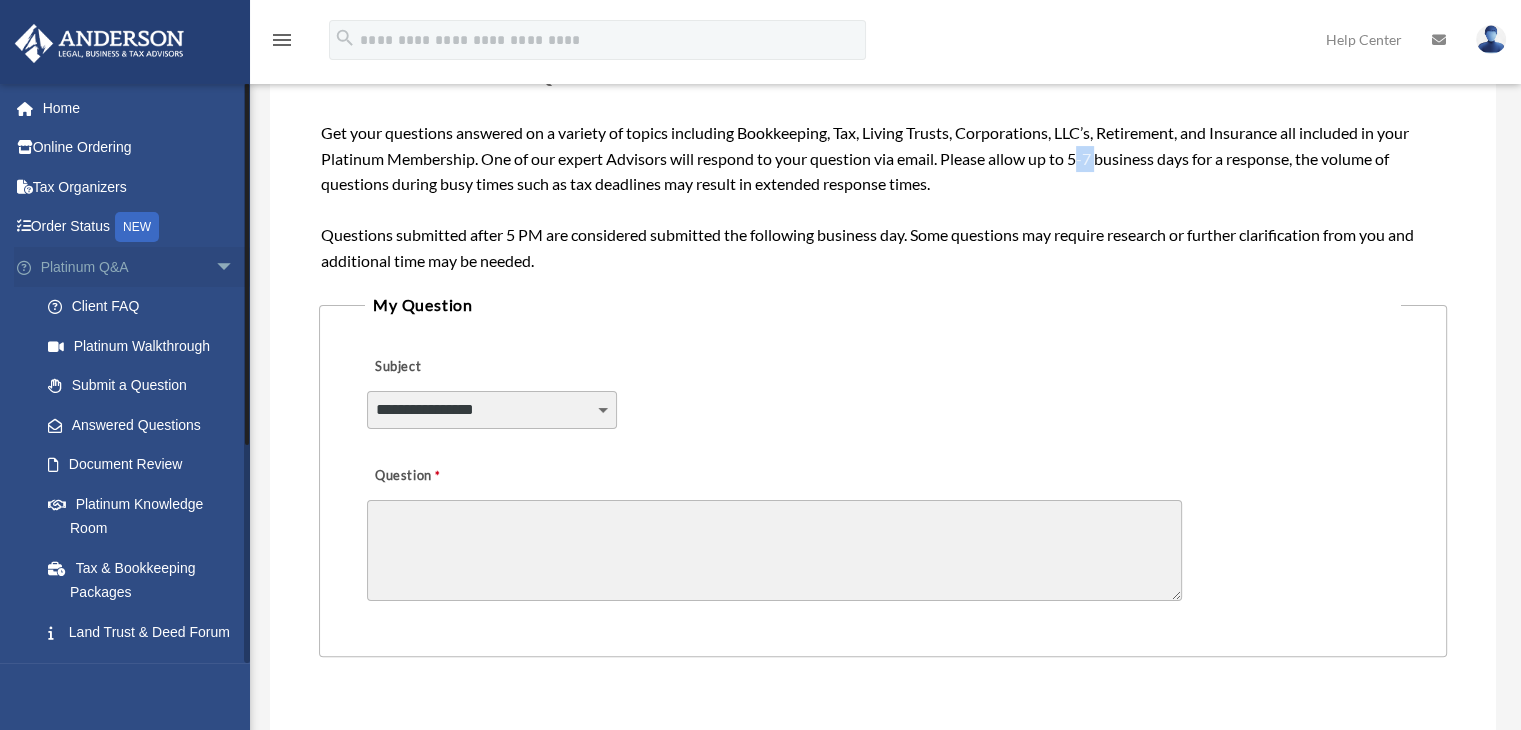 click on "arrow_drop_down" at bounding box center (235, 267) 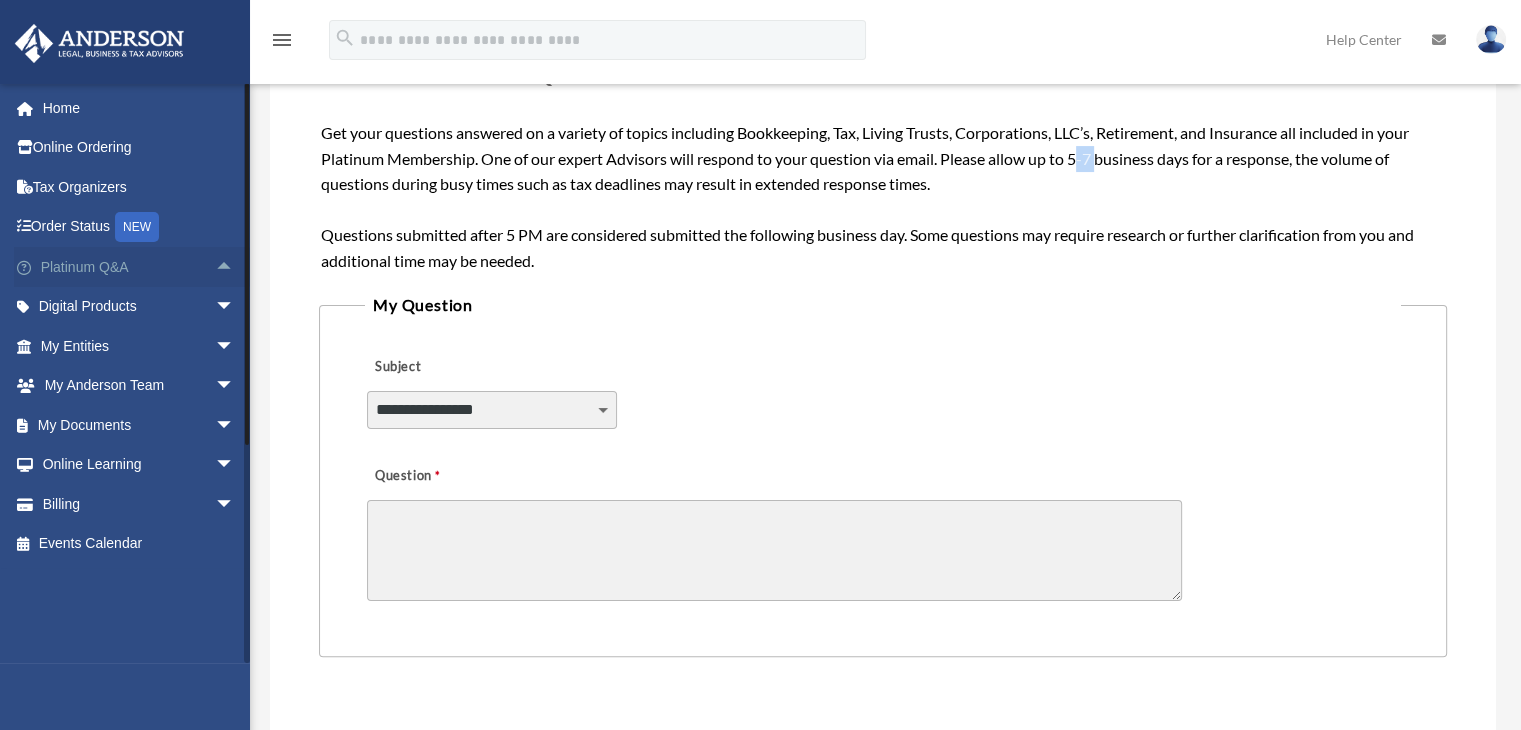 click on "arrow_drop_up" at bounding box center [235, 267] 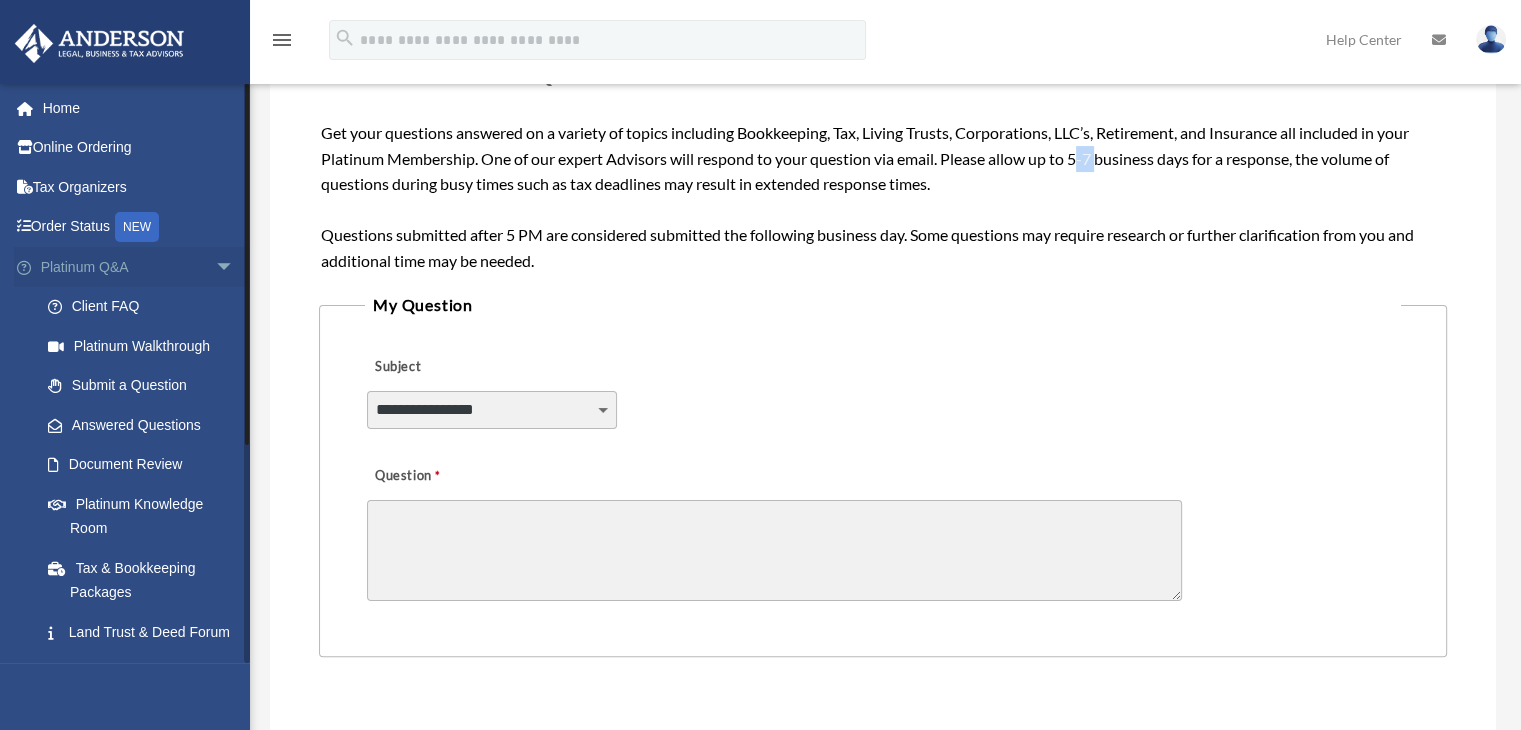 click on "arrow_drop_down" at bounding box center (235, 267) 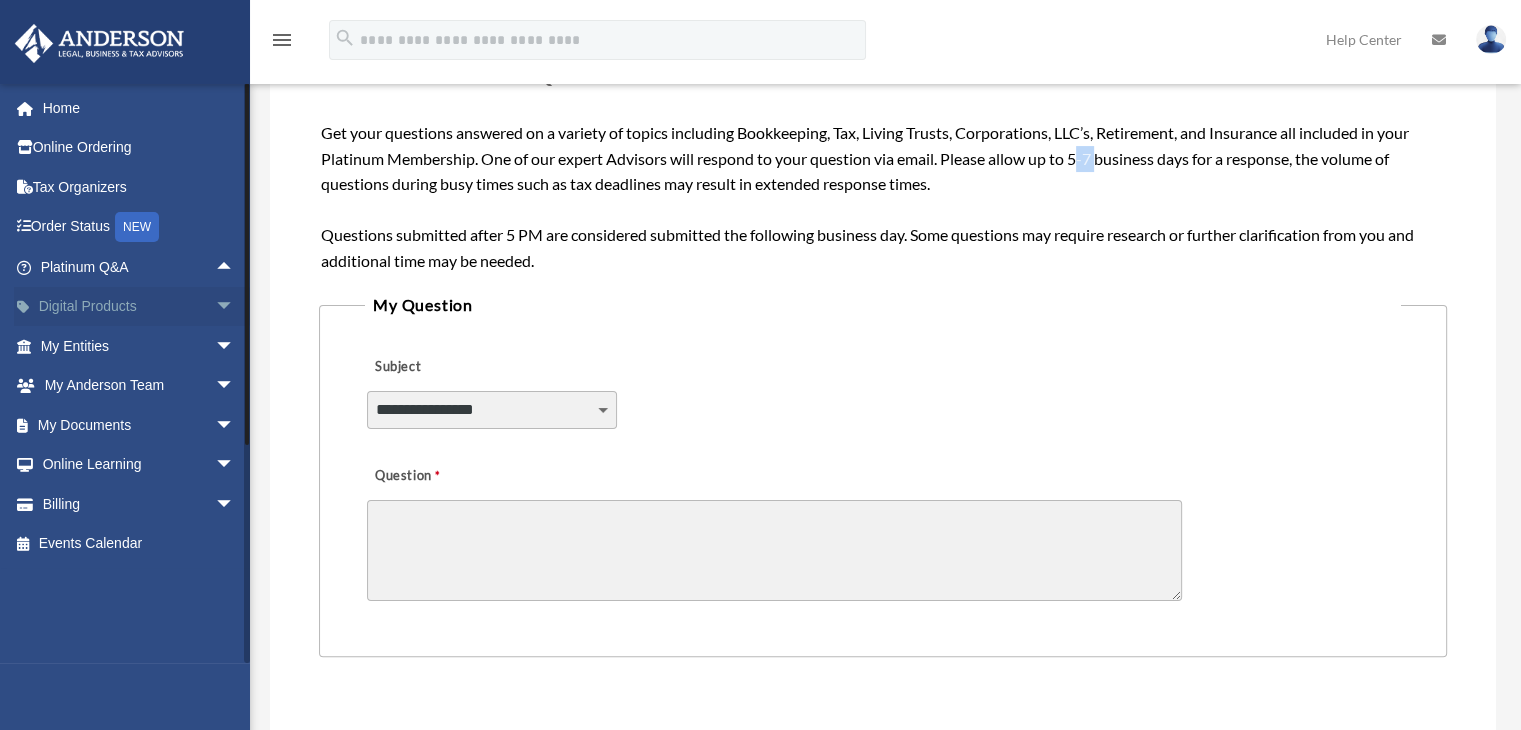 click on "Digital Products arrow_drop_down" at bounding box center [139, 307] 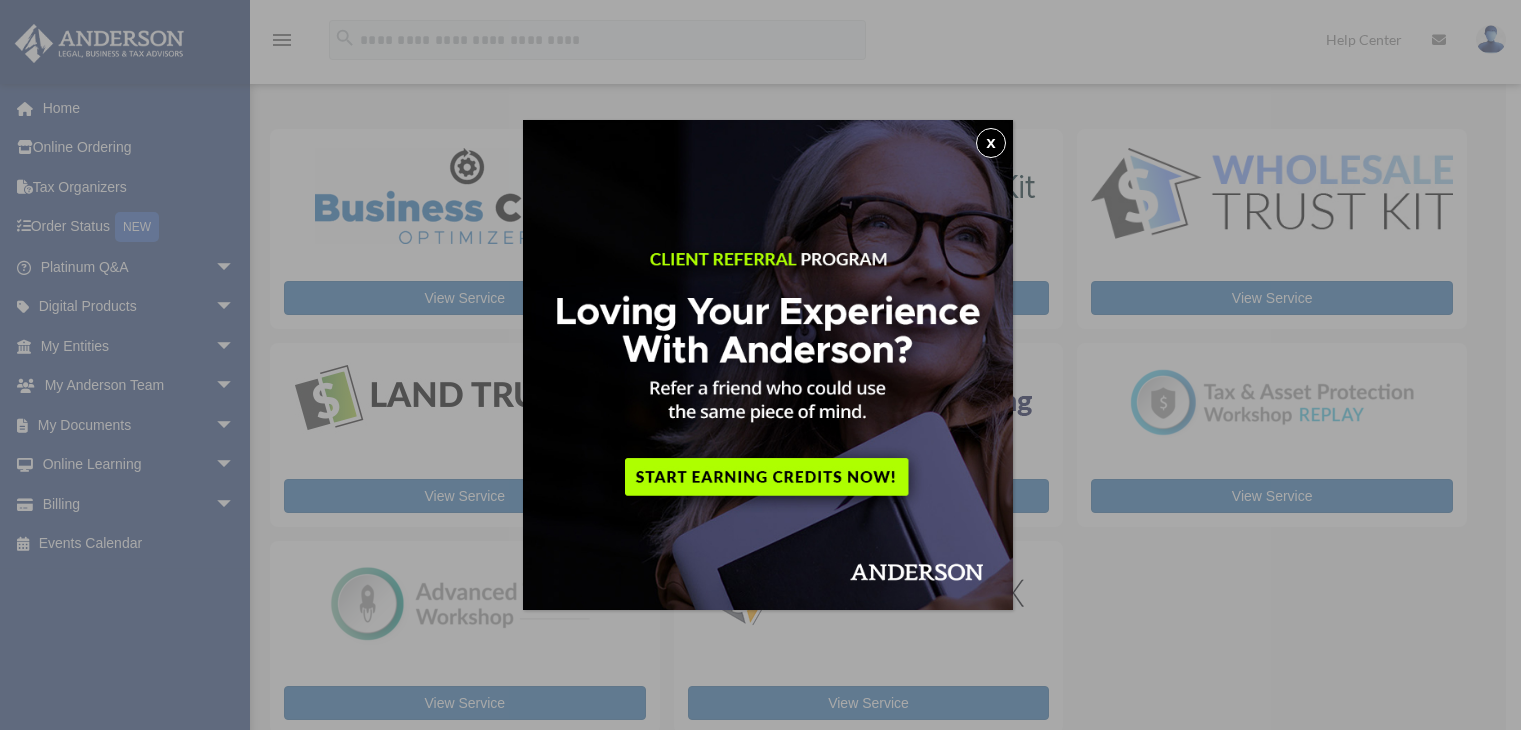 scroll, scrollTop: 0, scrollLeft: 0, axis: both 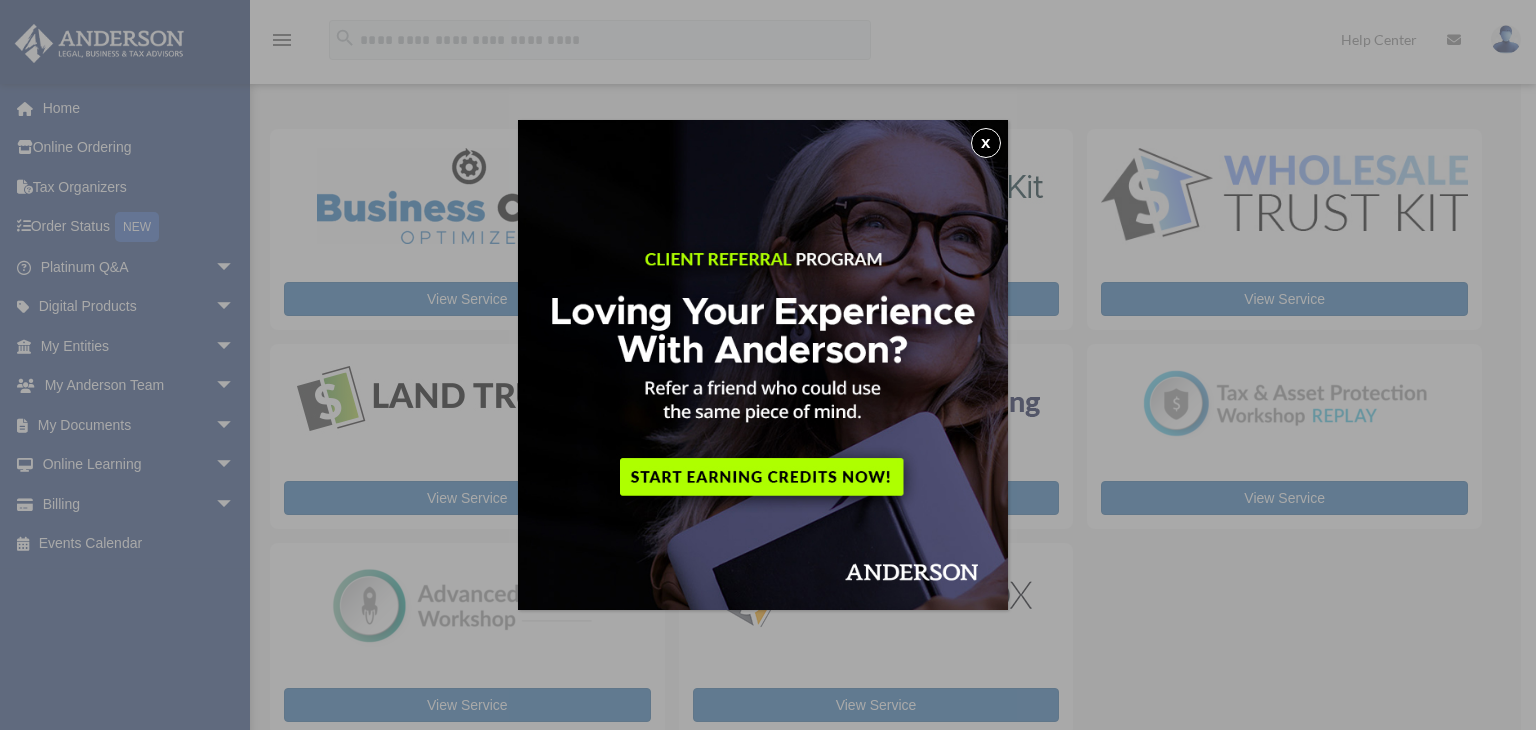 drag, startPoint x: 984, startPoint y: 141, endPoint x: 972, endPoint y: 125, distance: 20 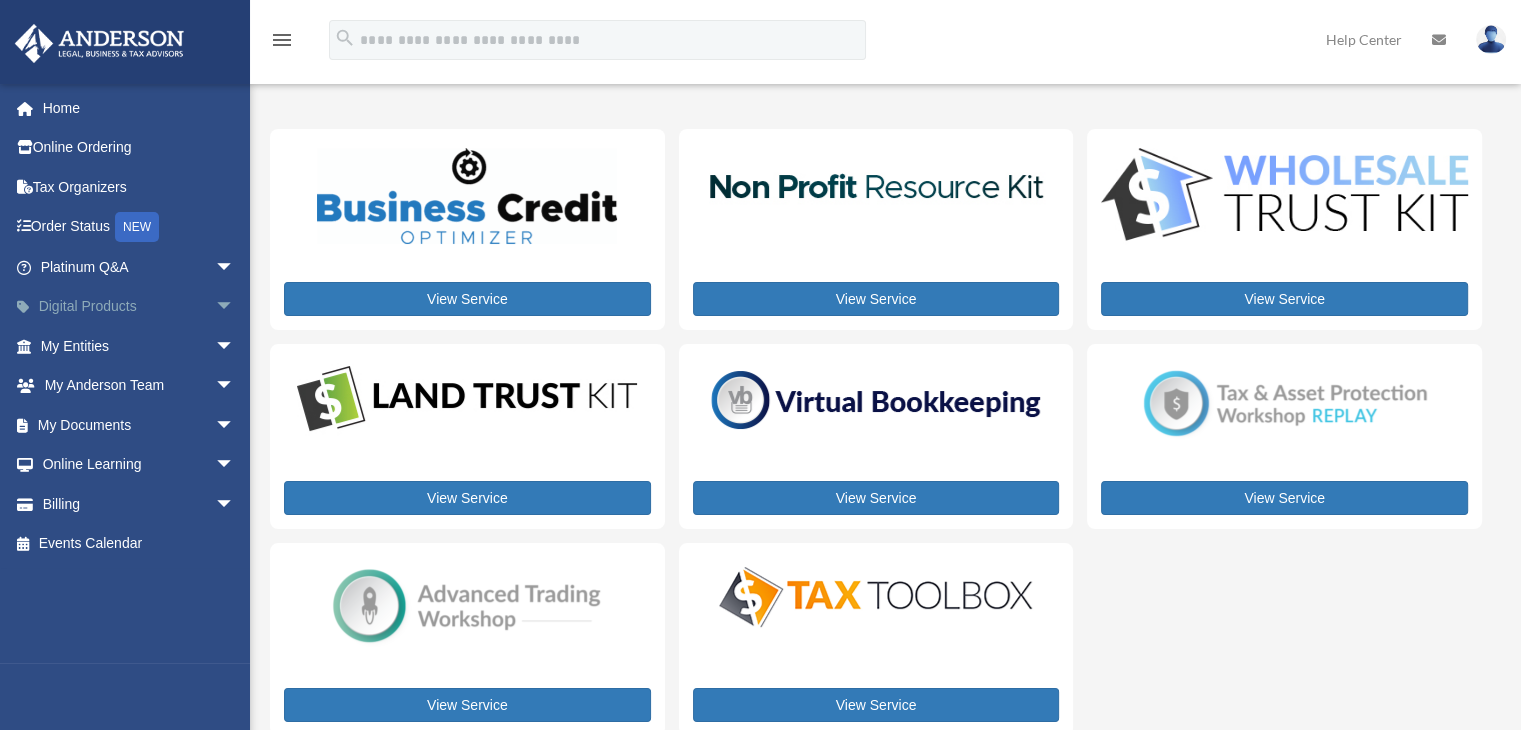click on "arrow_drop_down" at bounding box center (235, 307) 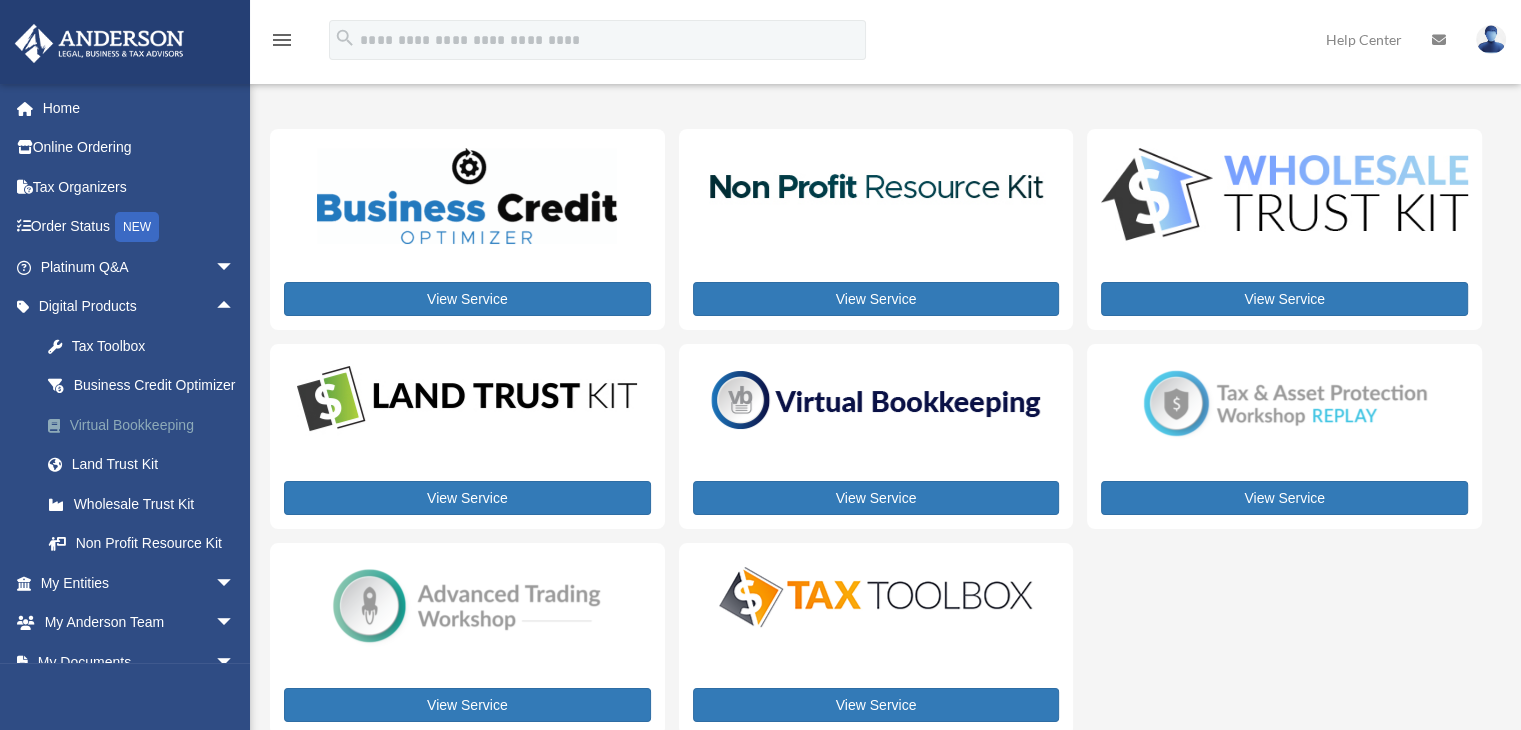 click on "Virtual Bookkeeping" at bounding box center (155, 425) 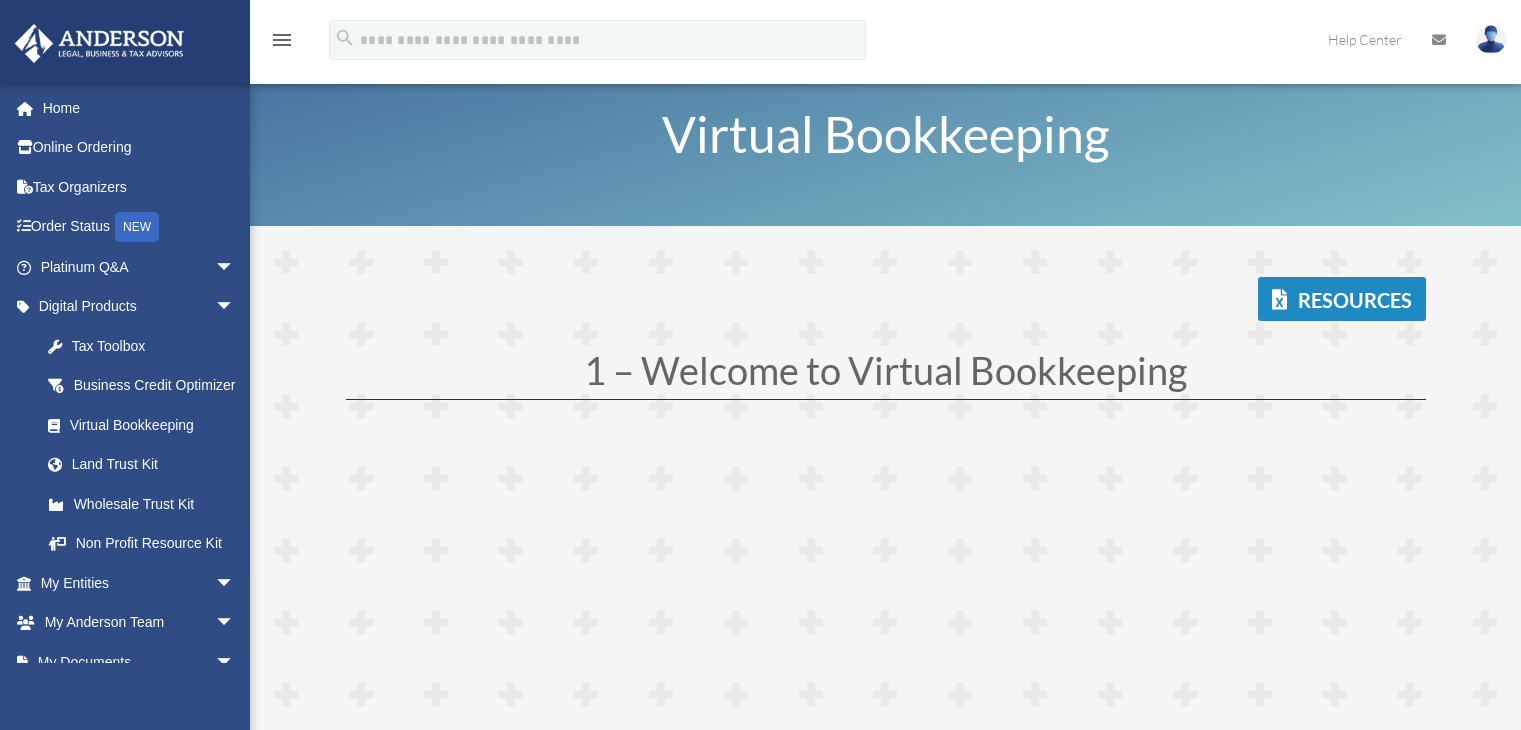 scroll, scrollTop: 0, scrollLeft: 0, axis: both 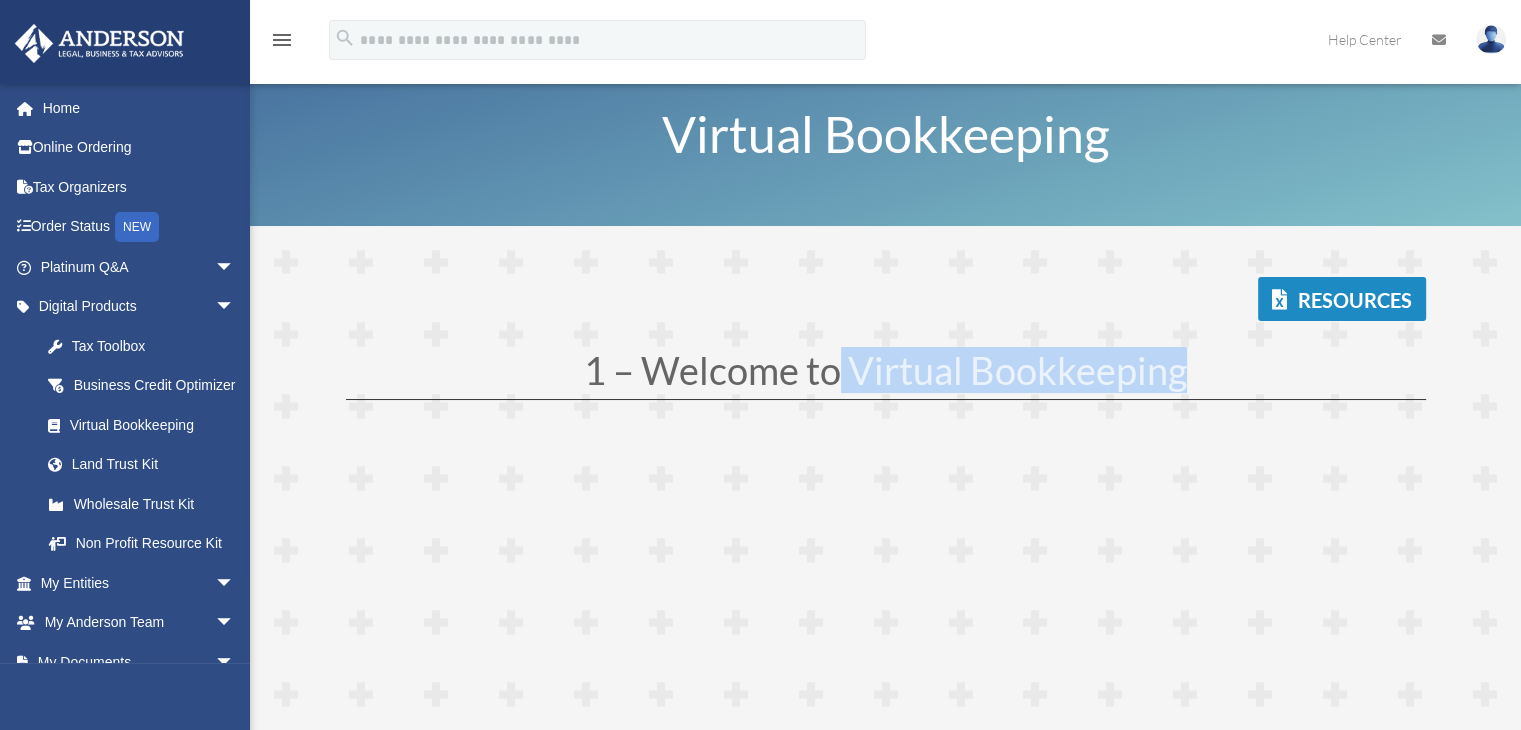 drag, startPoint x: 1179, startPoint y: 362, endPoint x: 843, endPoint y: 364, distance: 336.00595 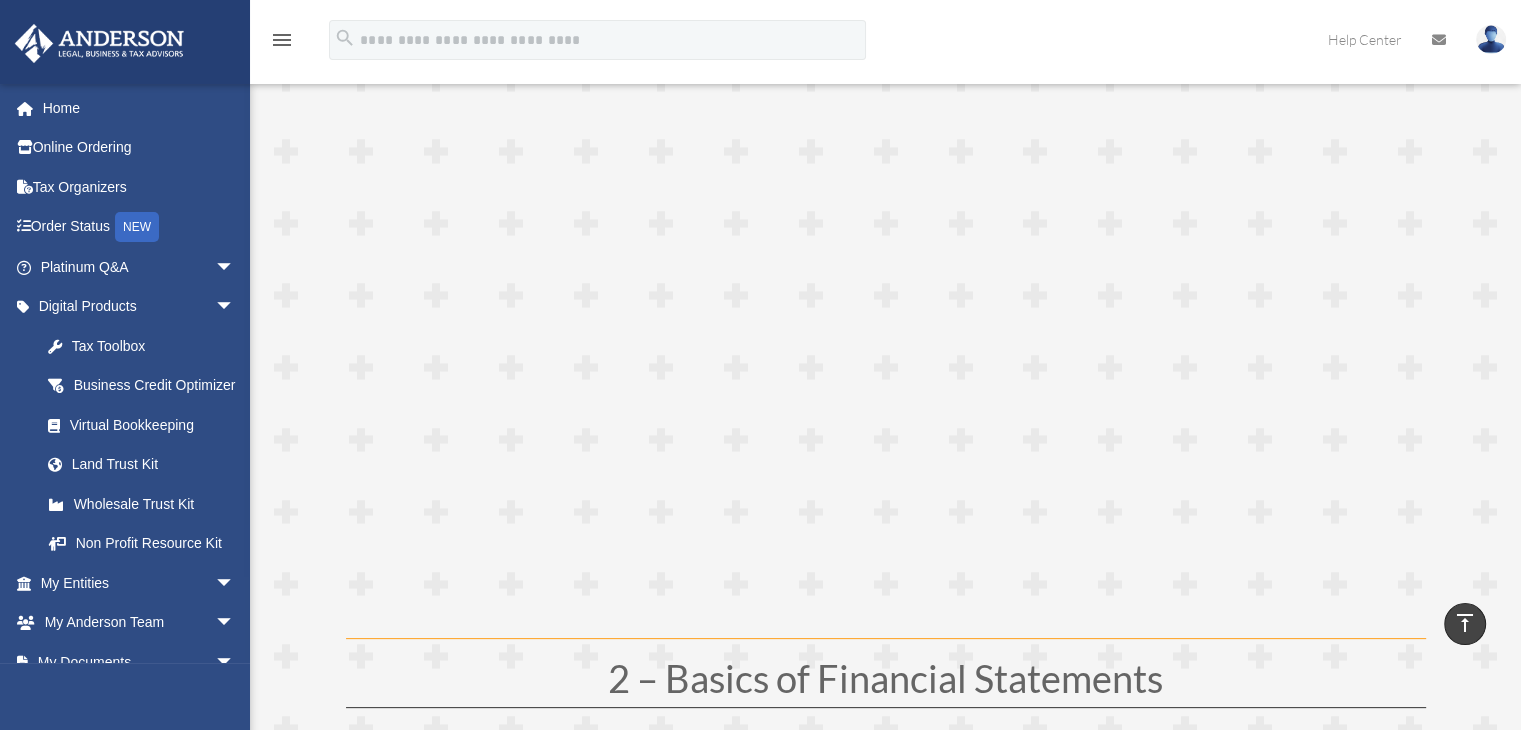 scroll, scrollTop: 0, scrollLeft: 0, axis: both 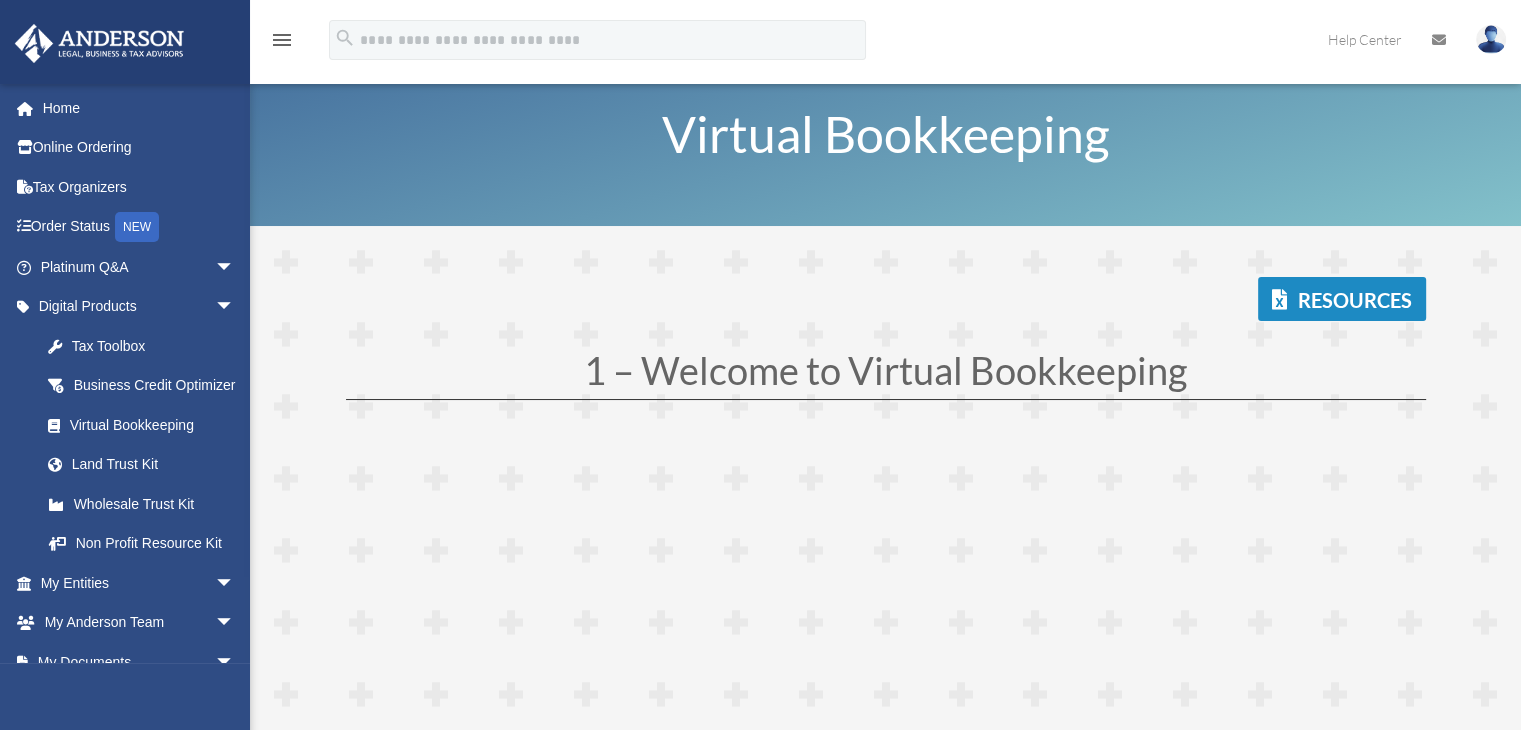 click on "Resources
1 – Welcome to Virtual Bookkeeping" at bounding box center [886, 657] 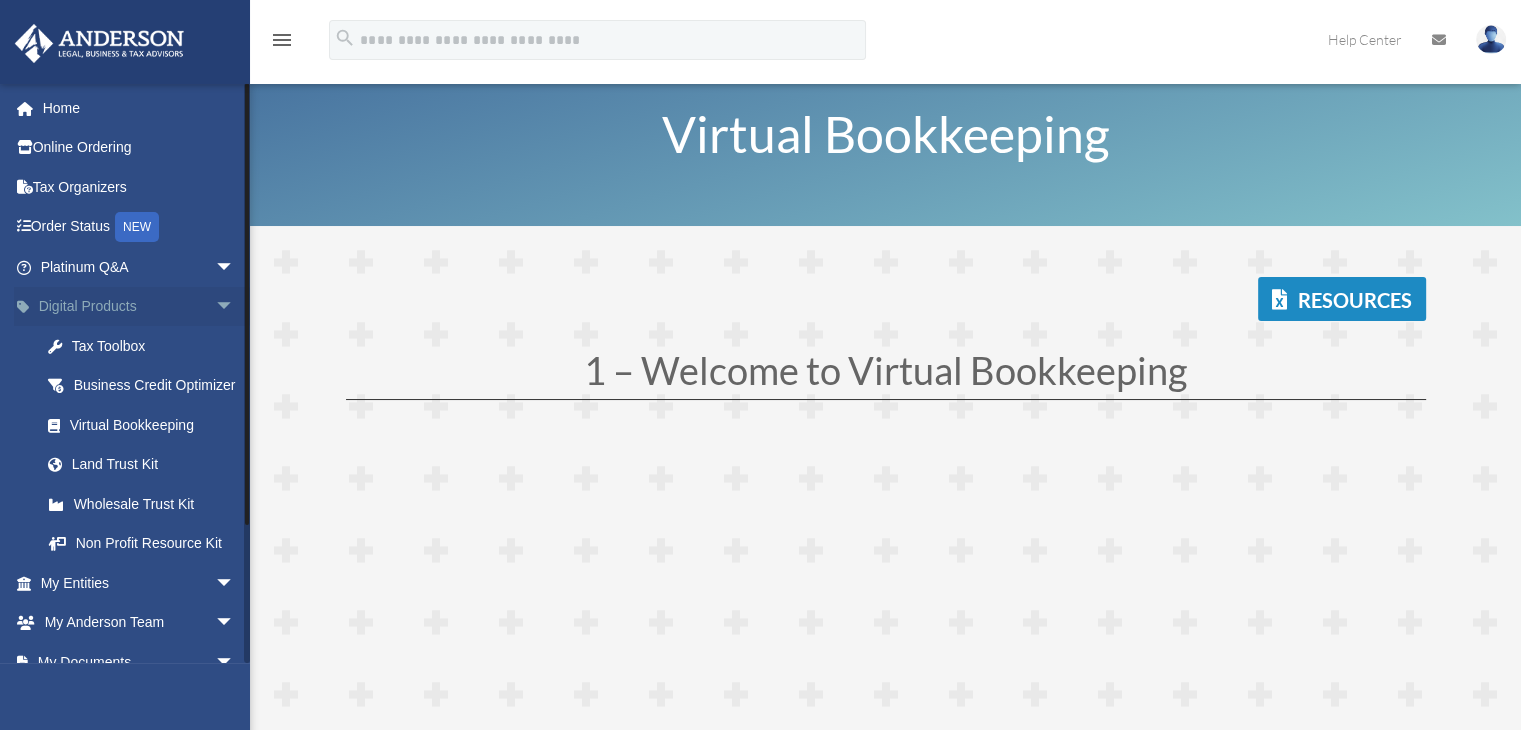 click on "arrow_drop_down" at bounding box center (235, 307) 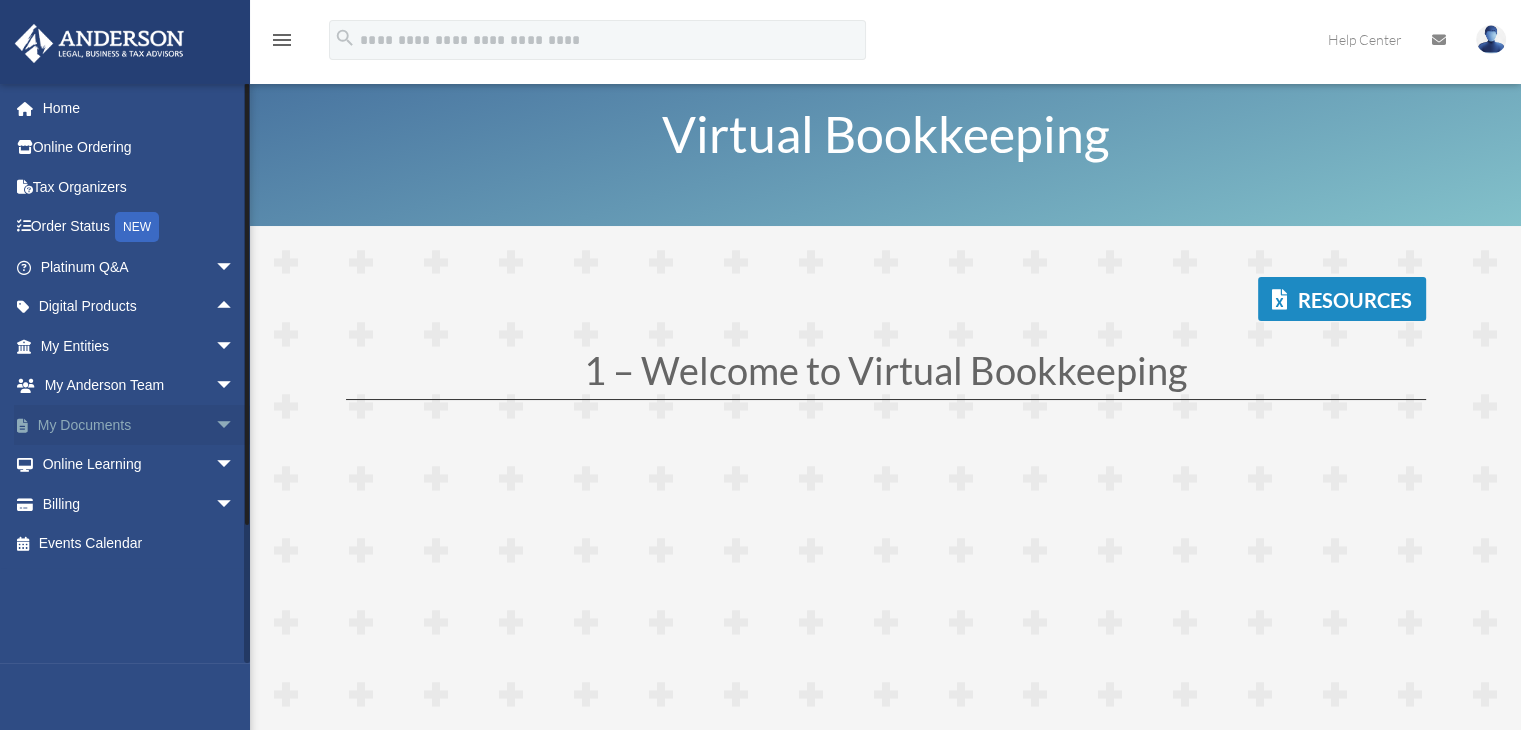click on "arrow_drop_down" at bounding box center [235, 425] 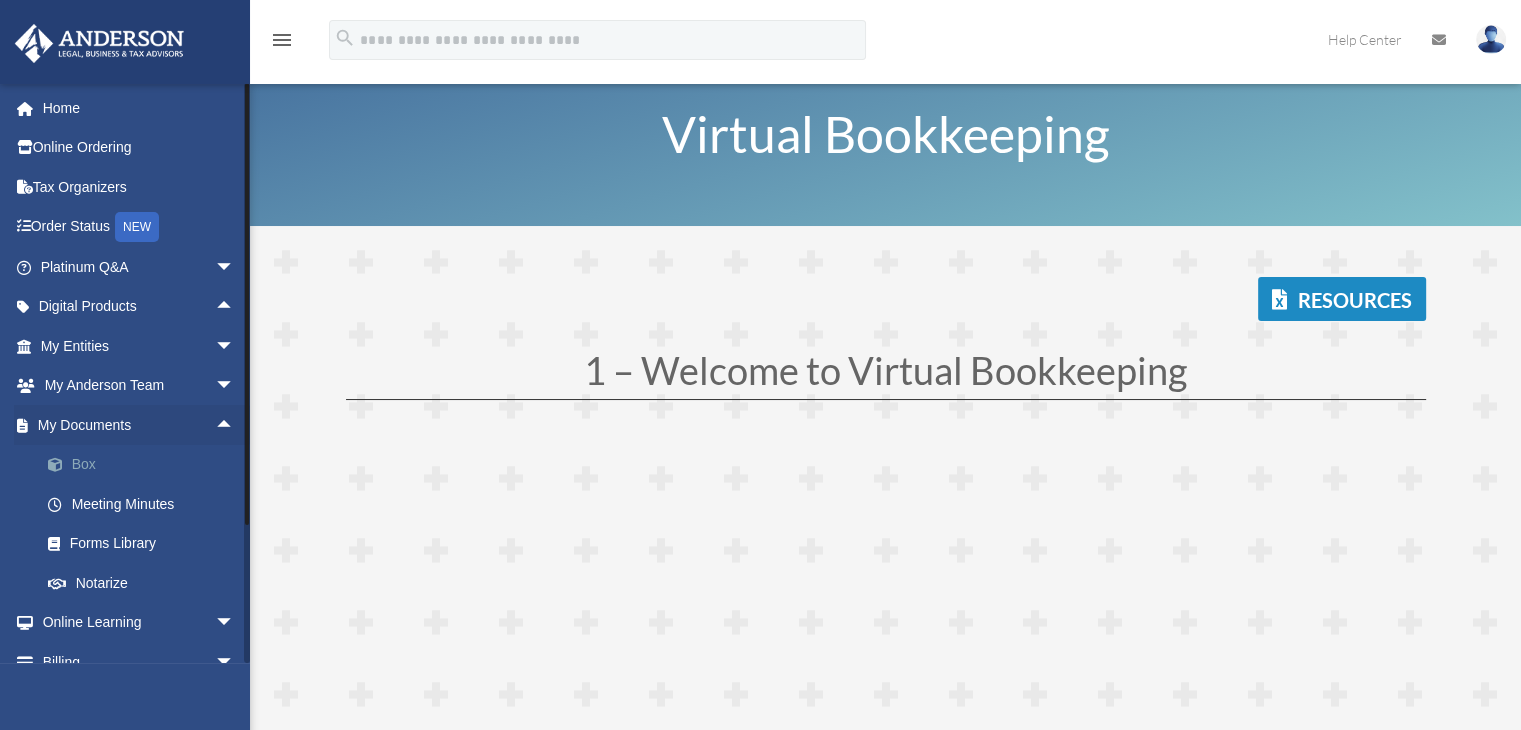 click on "Box" at bounding box center [146, 465] 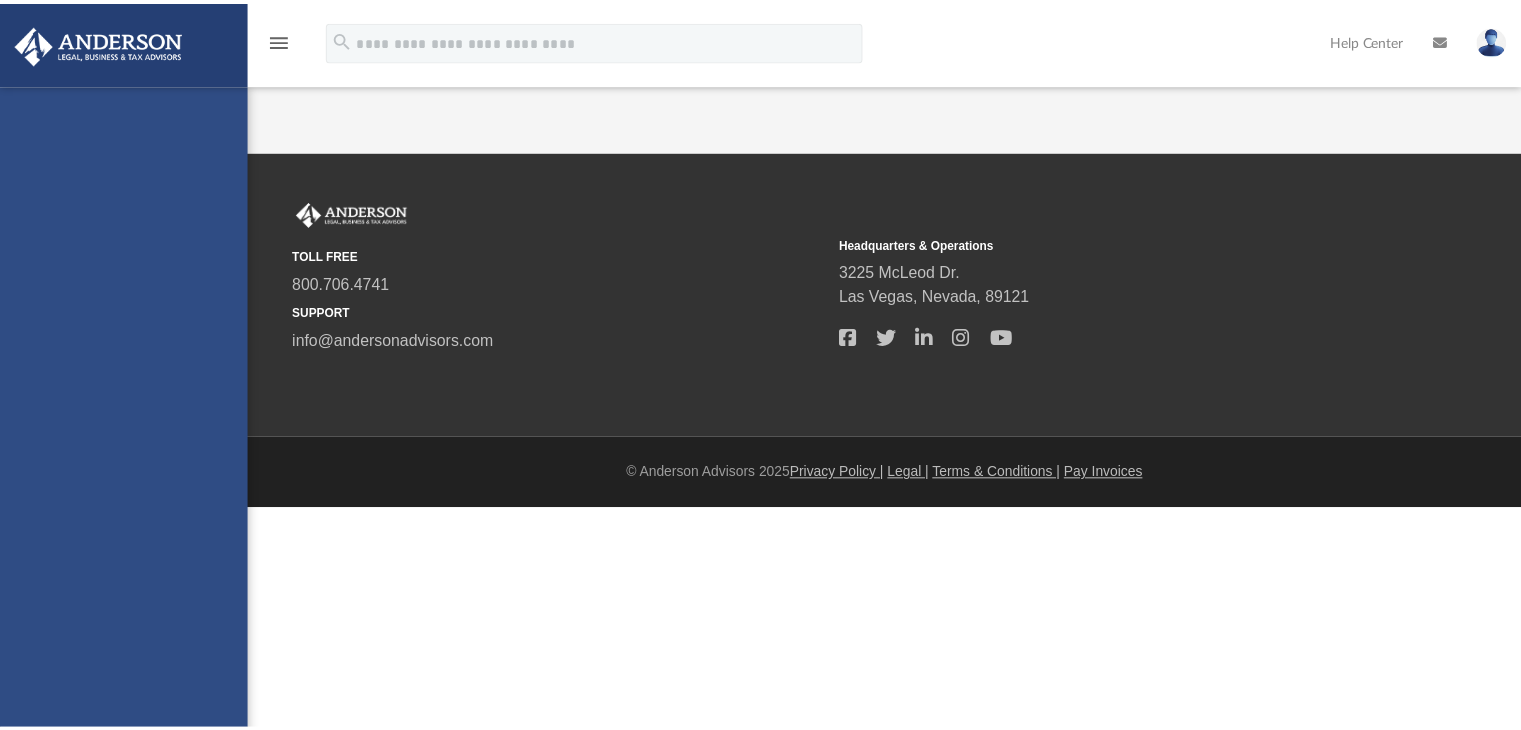 scroll, scrollTop: 0, scrollLeft: 0, axis: both 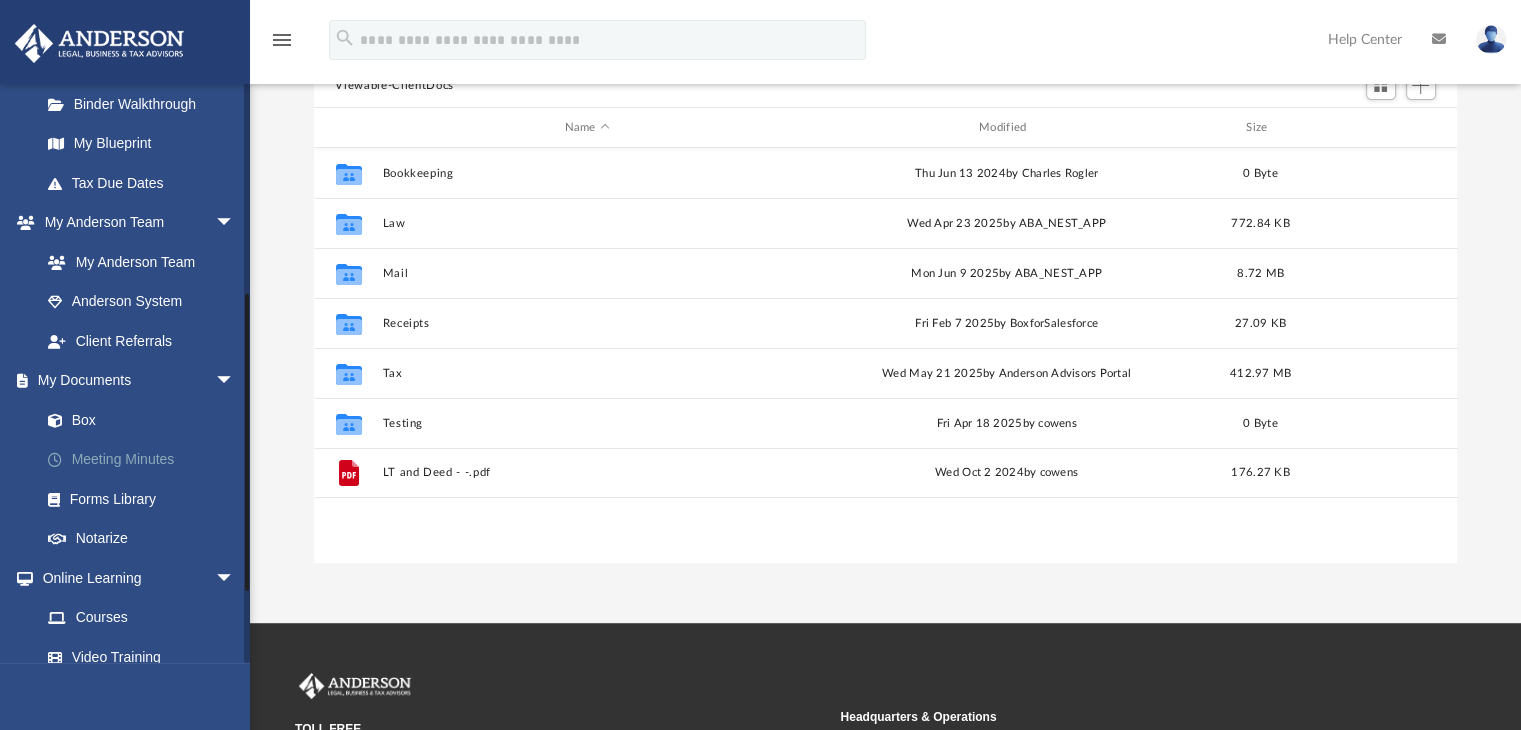 click on "Meeting Minutes" at bounding box center [146, 460] 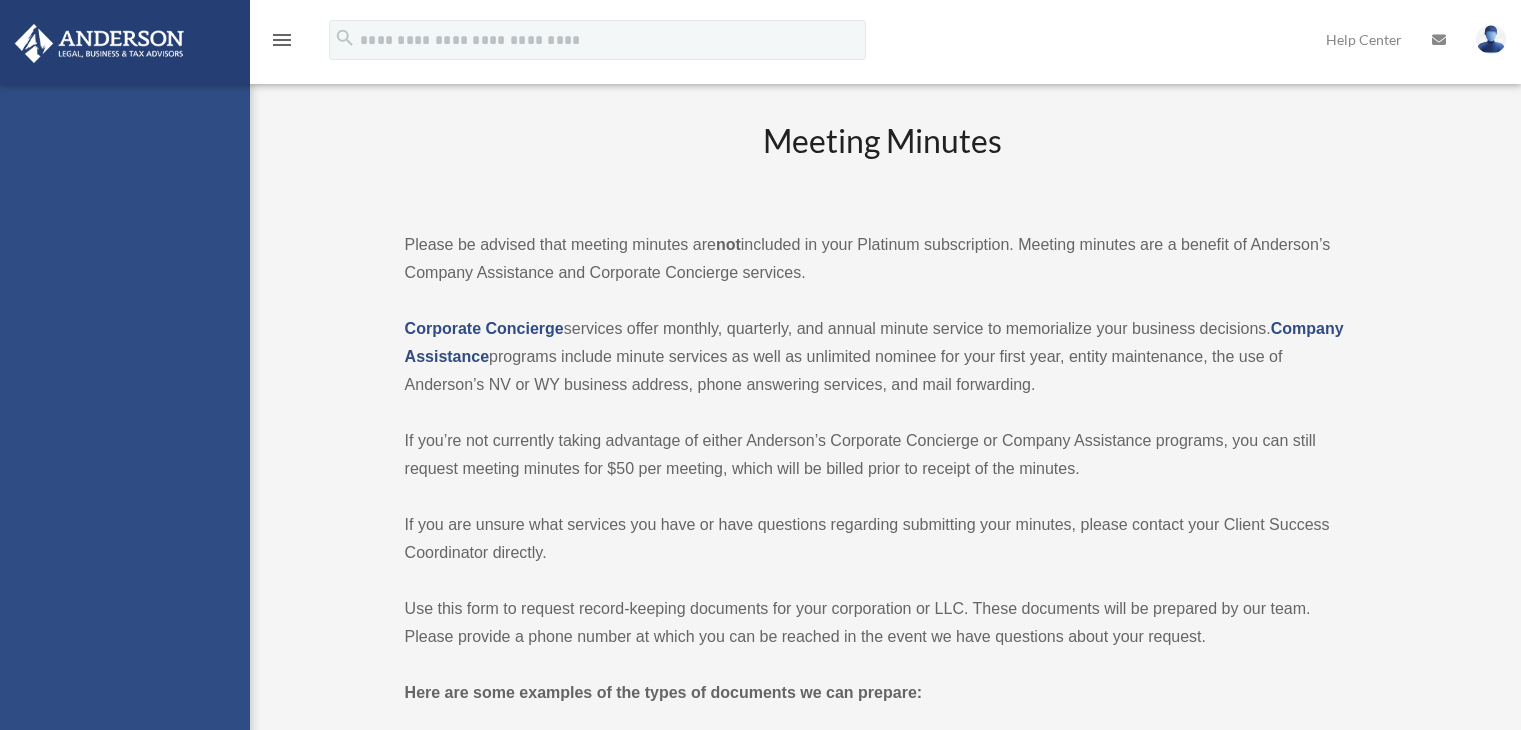 scroll, scrollTop: 0, scrollLeft: 0, axis: both 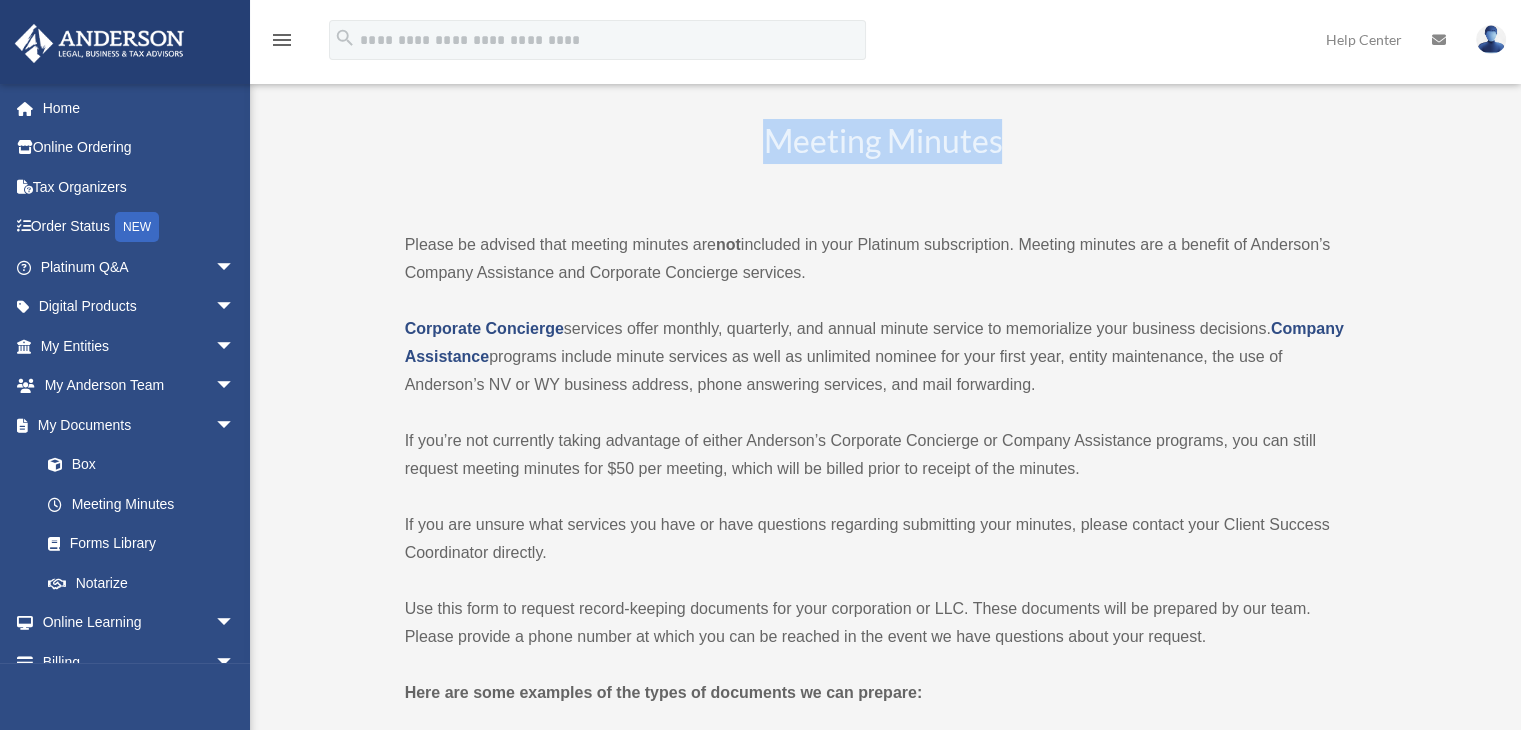 drag, startPoint x: 764, startPoint y: 137, endPoint x: 1000, endPoint y: 129, distance: 236.13556 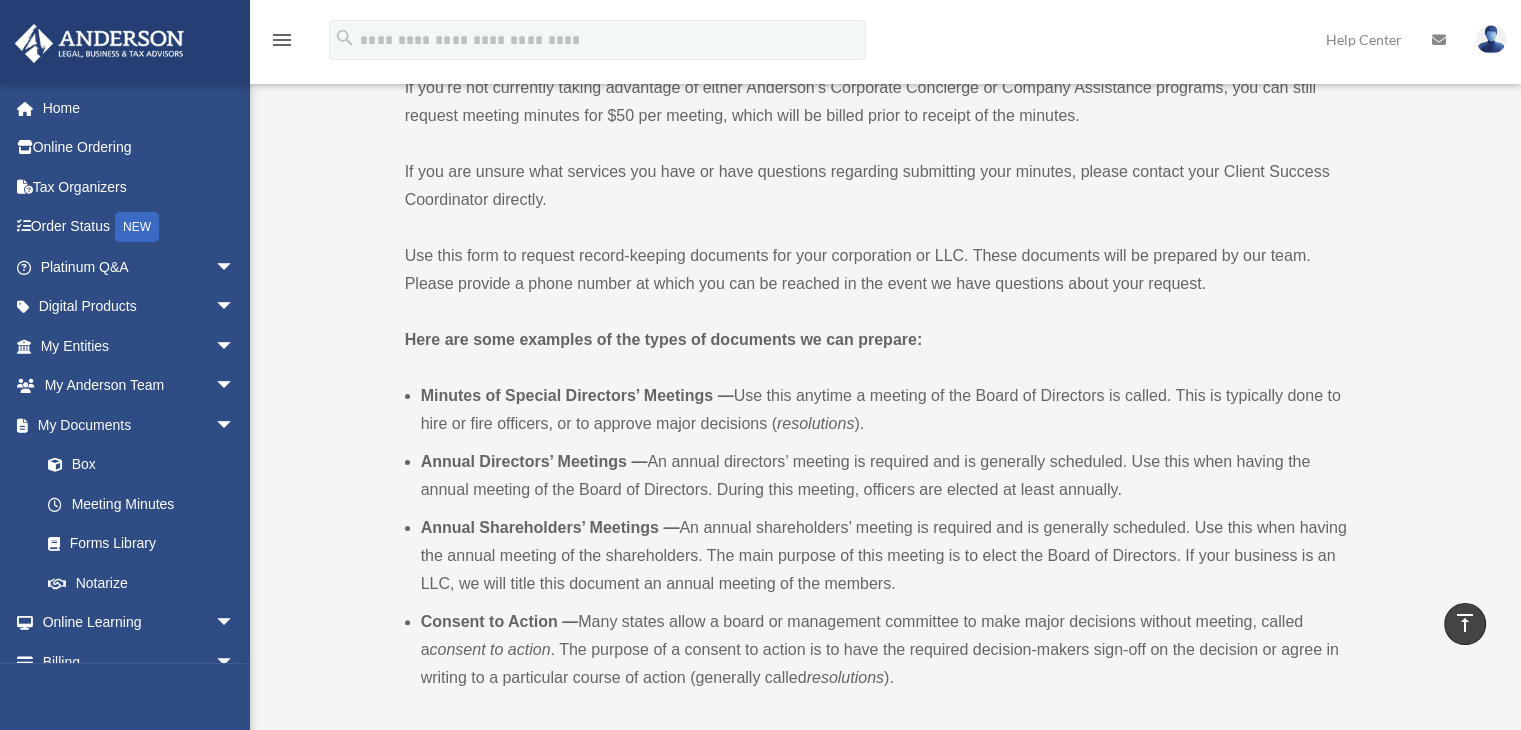 scroll, scrollTop: 0, scrollLeft: 0, axis: both 